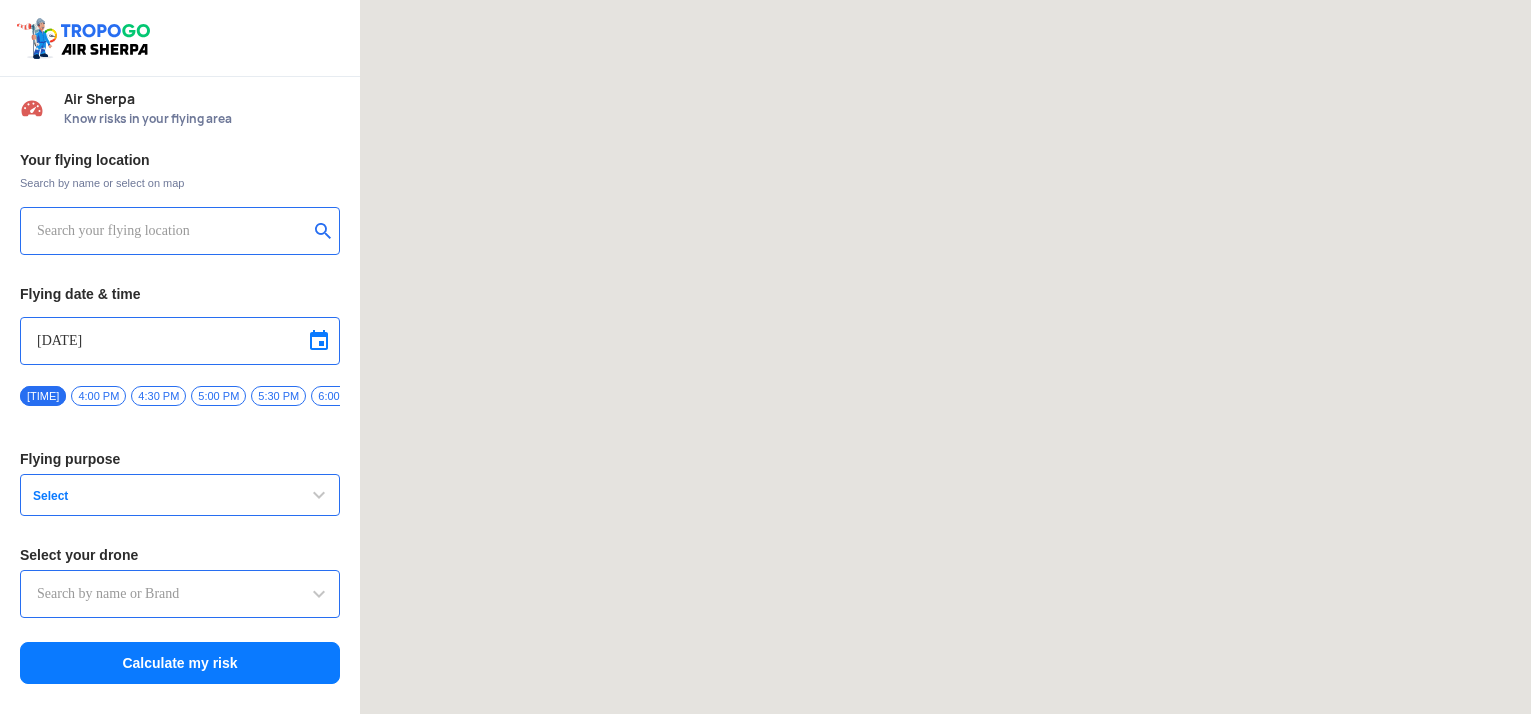 scroll, scrollTop: 0, scrollLeft: 0, axis: both 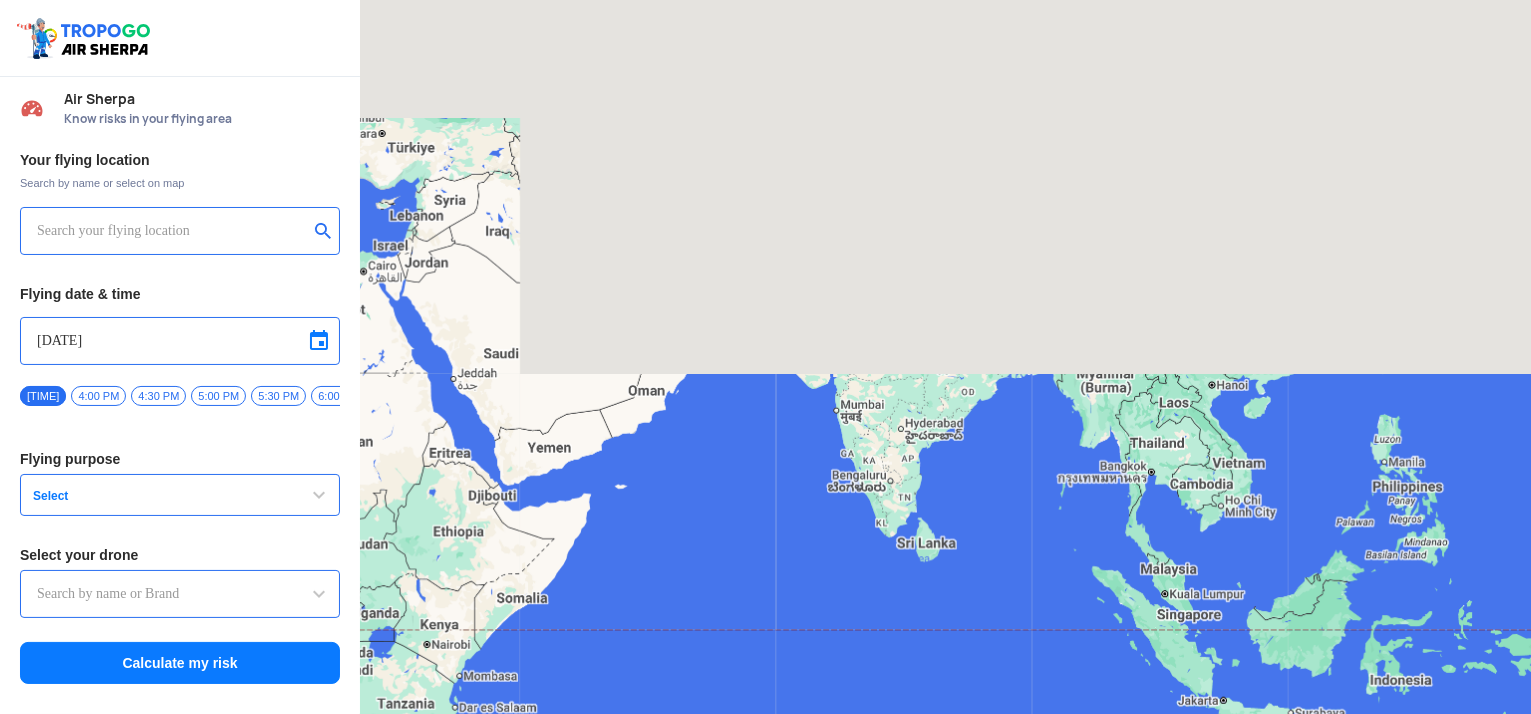 click at bounding box center (172, 231) 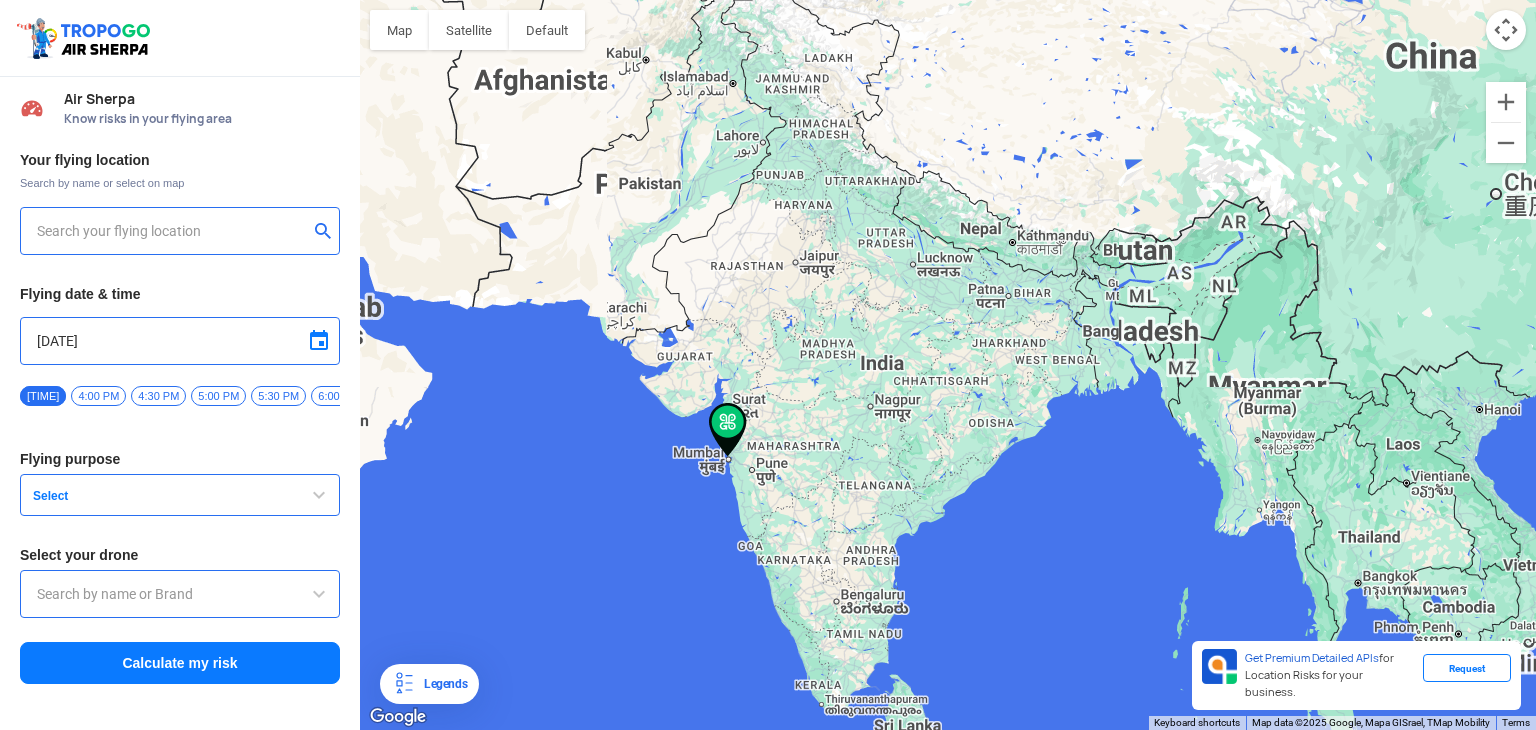 type on "G-5, [STREET] [LANDMARK], [NEIGHBORHOOD], [CITY], [STATE] [POSTAL_CODE], India" 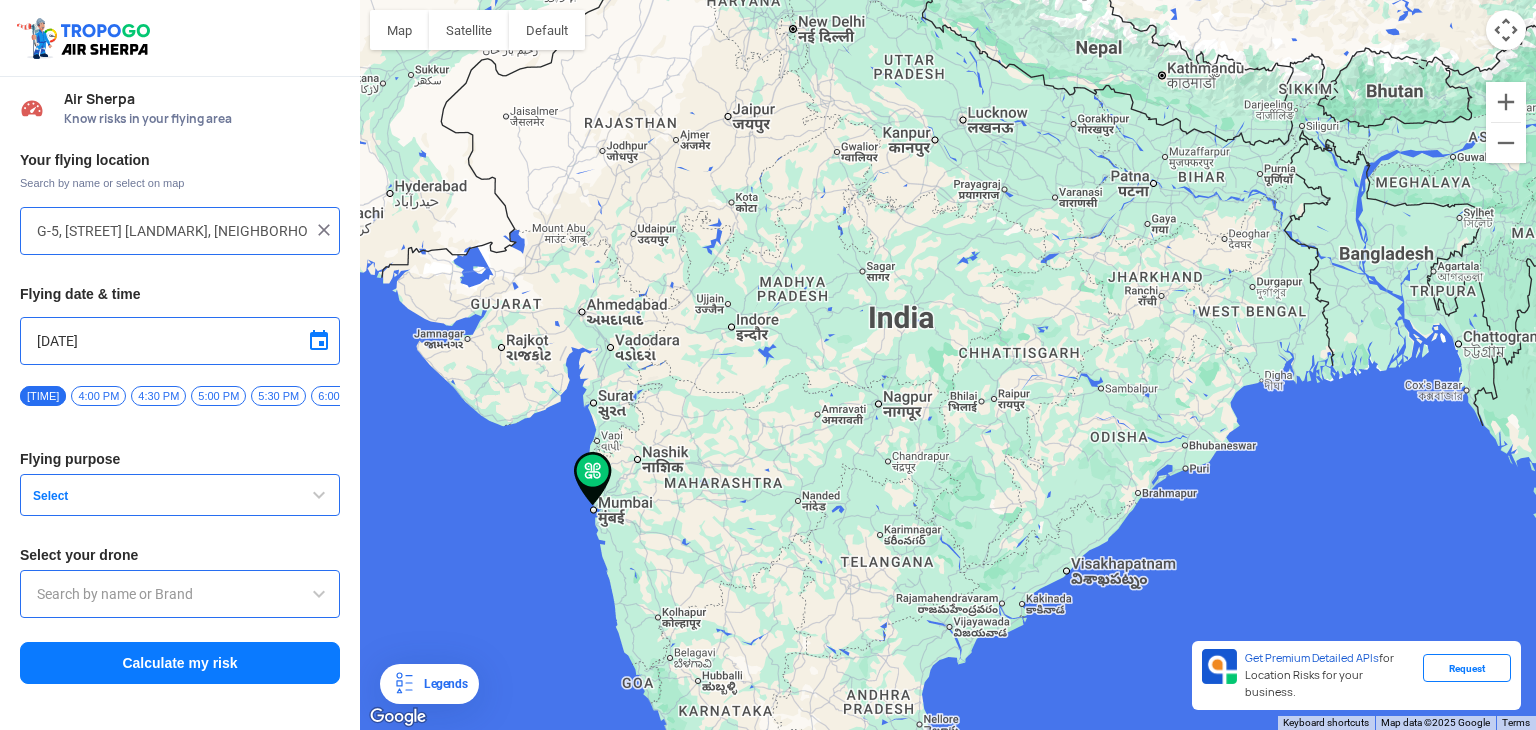 click 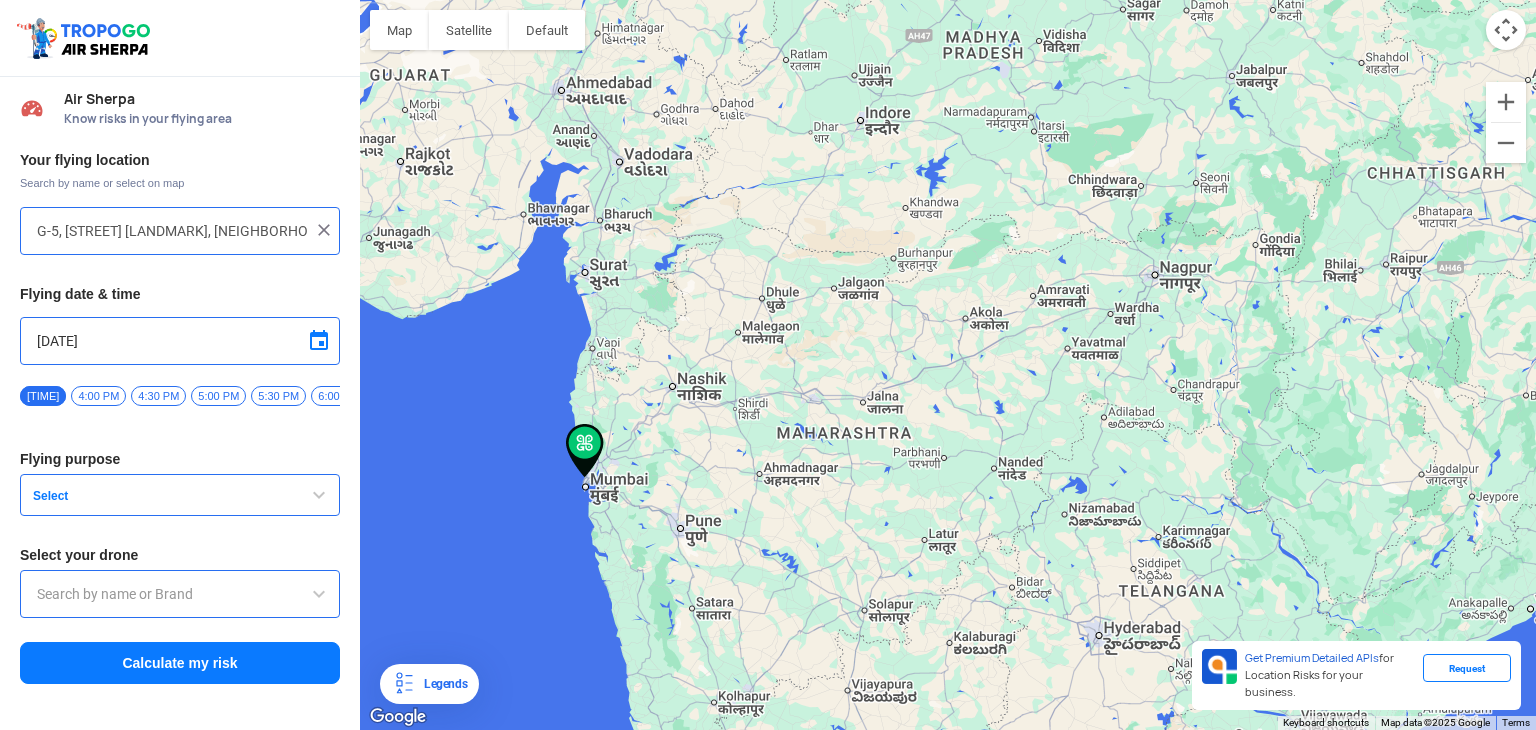 click on "Select" at bounding box center [150, 496] 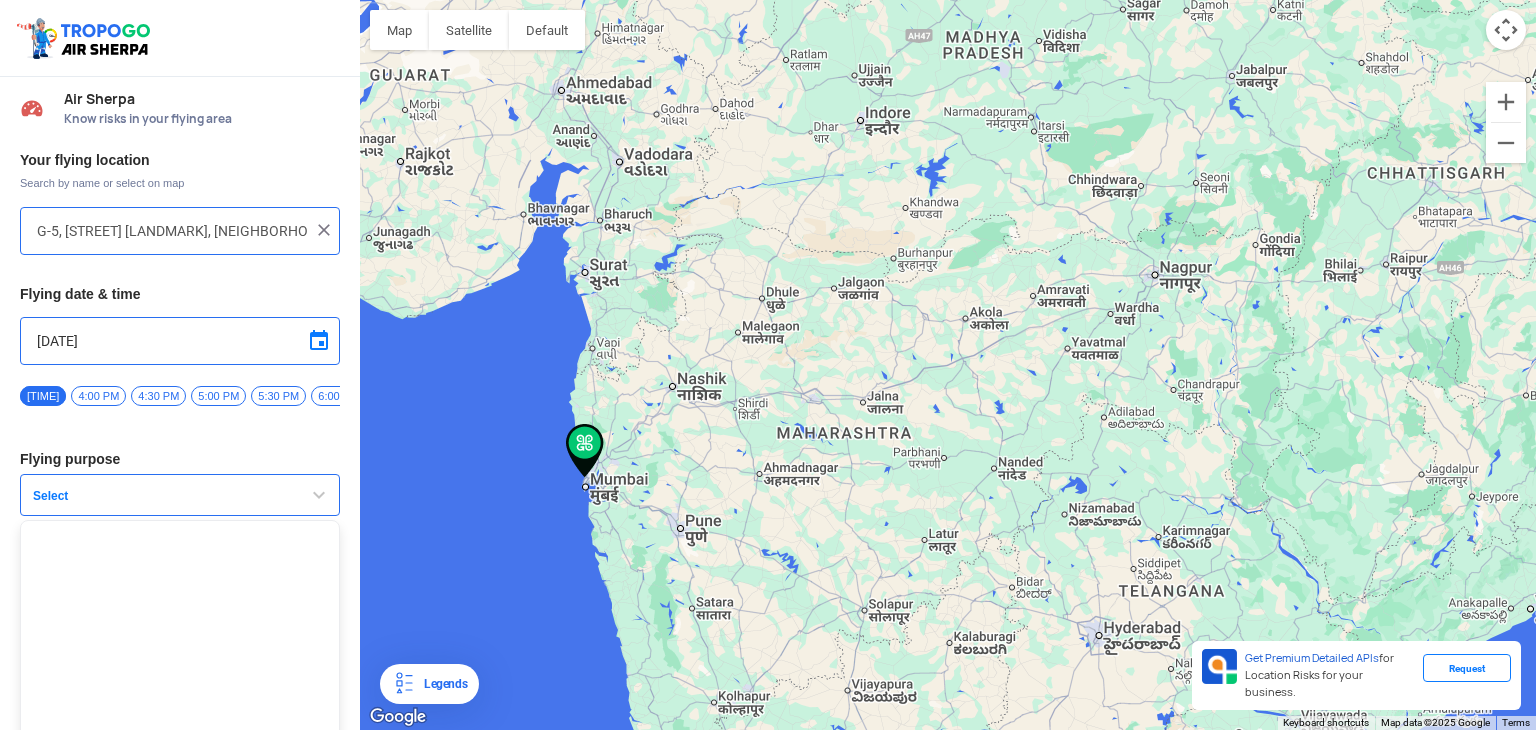 scroll, scrollTop: 48, scrollLeft: 0, axis: vertical 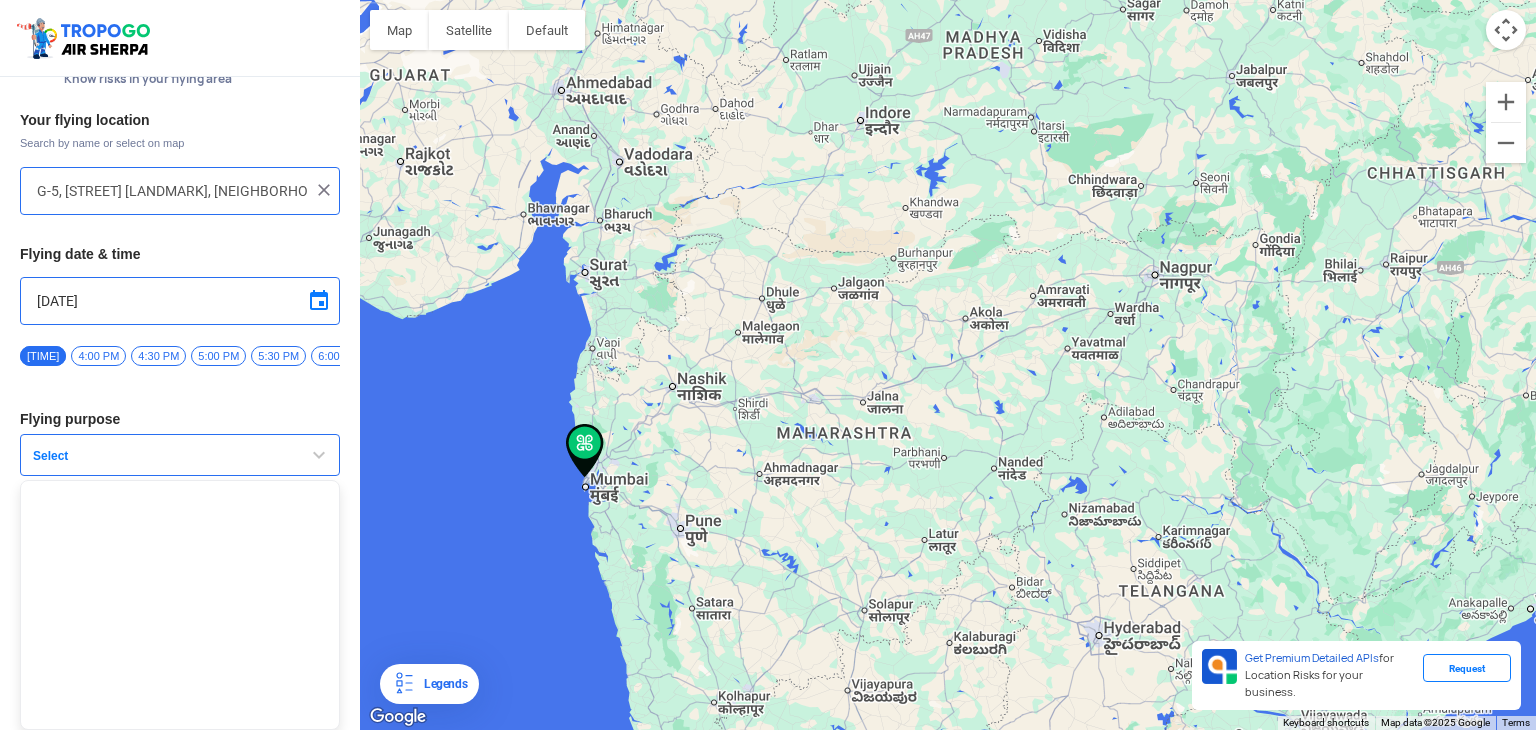 click on "Select" at bounding box center (180, 455) 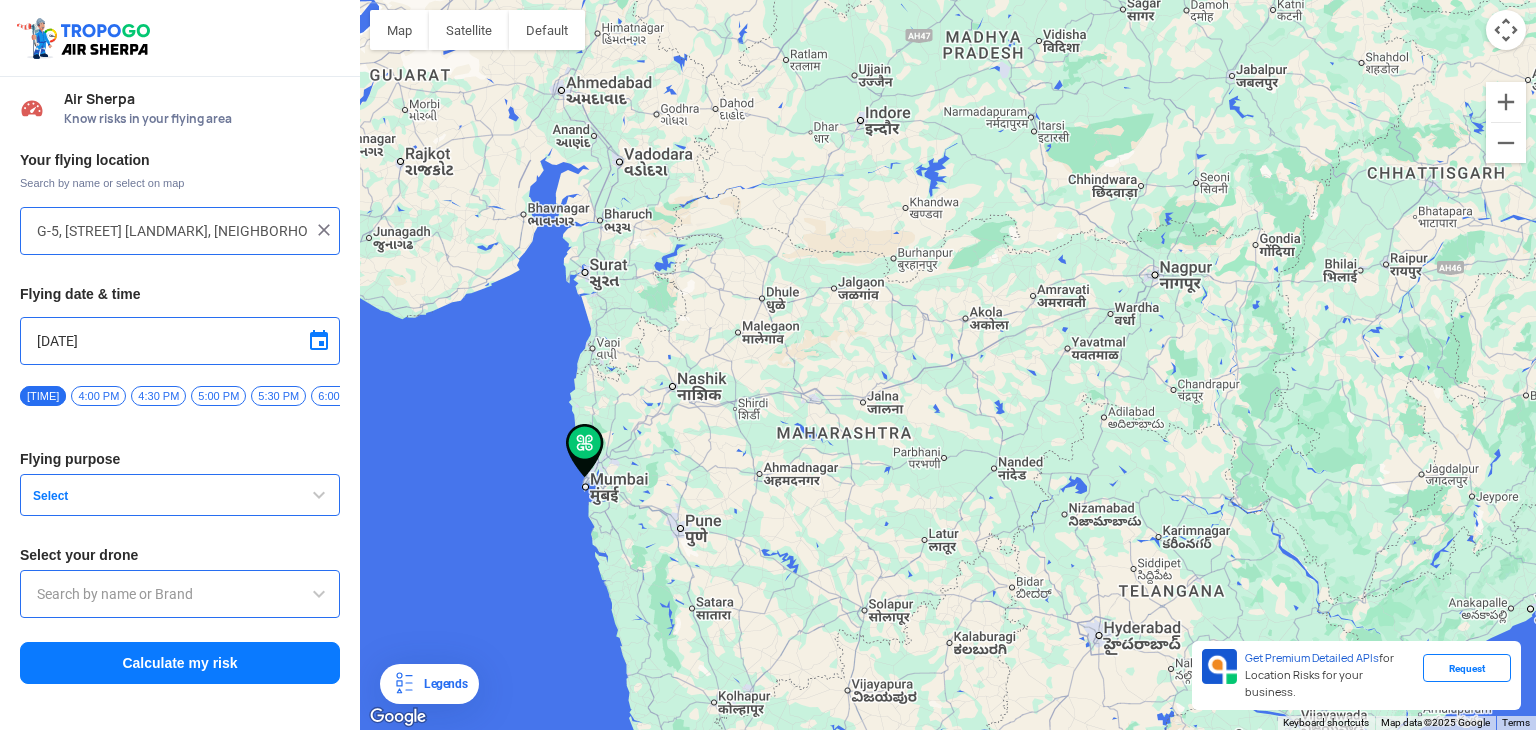 scroll, scrollTop: 0, scrollLeft: 0, axis: both 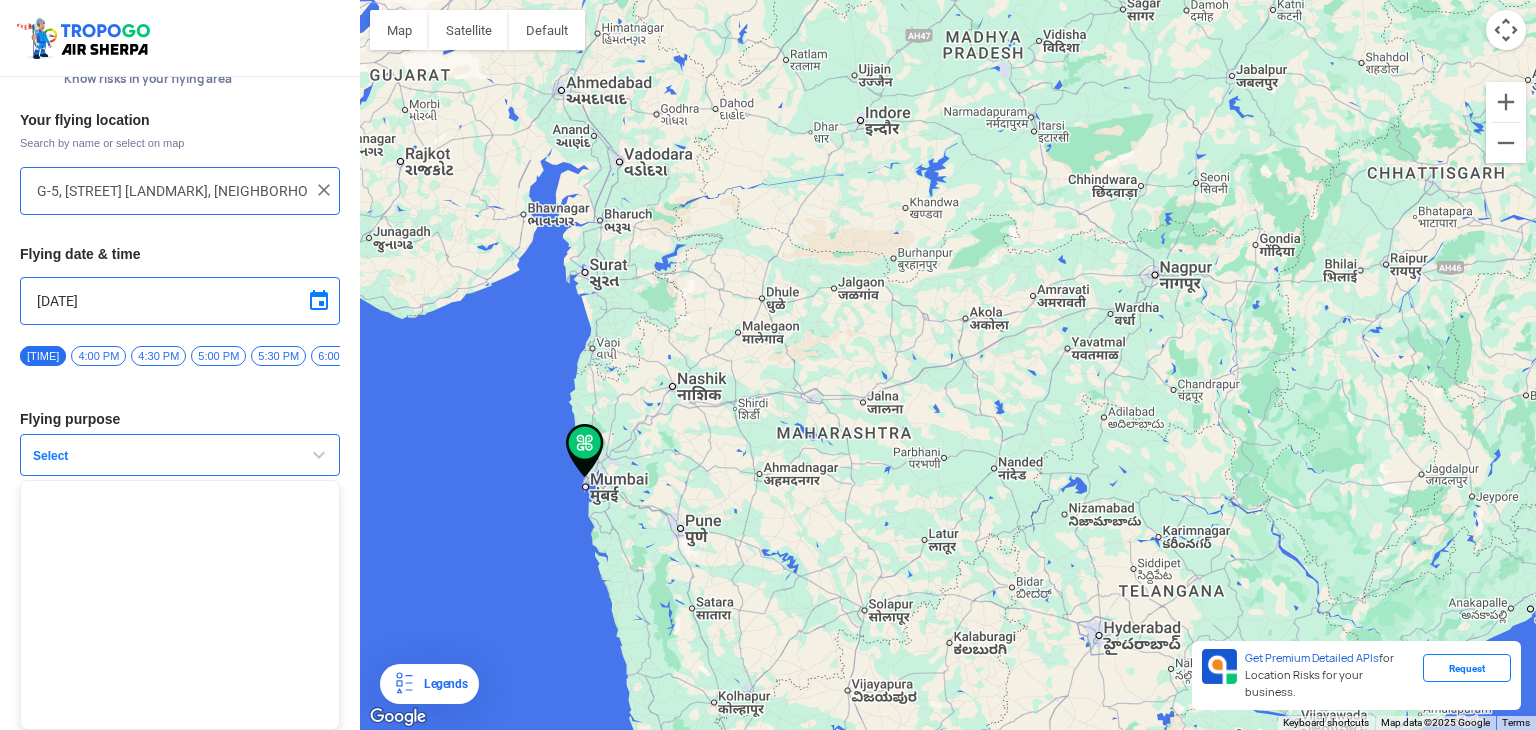 click at bounding box center (180, 605) 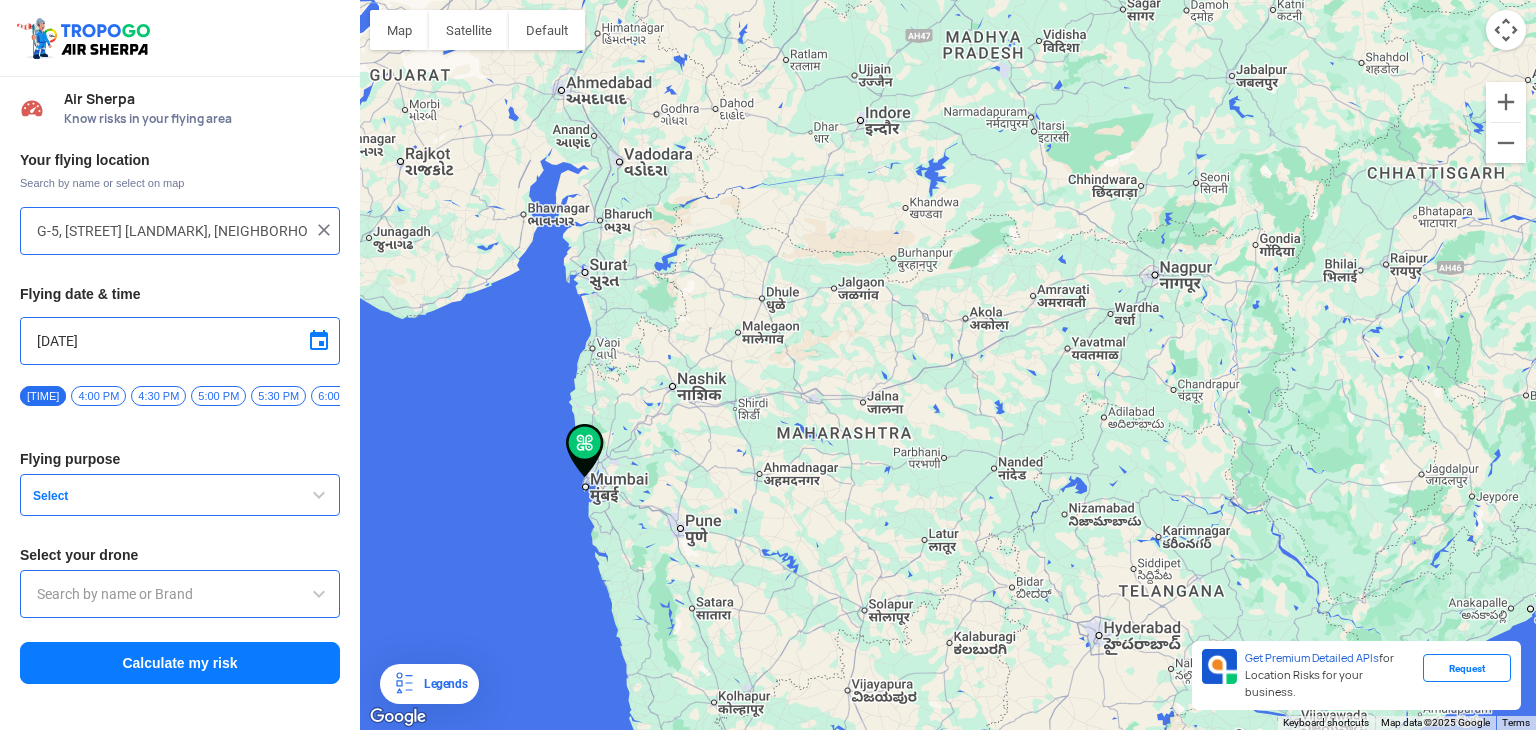 click on "Select" at bounding box center [150, 496] 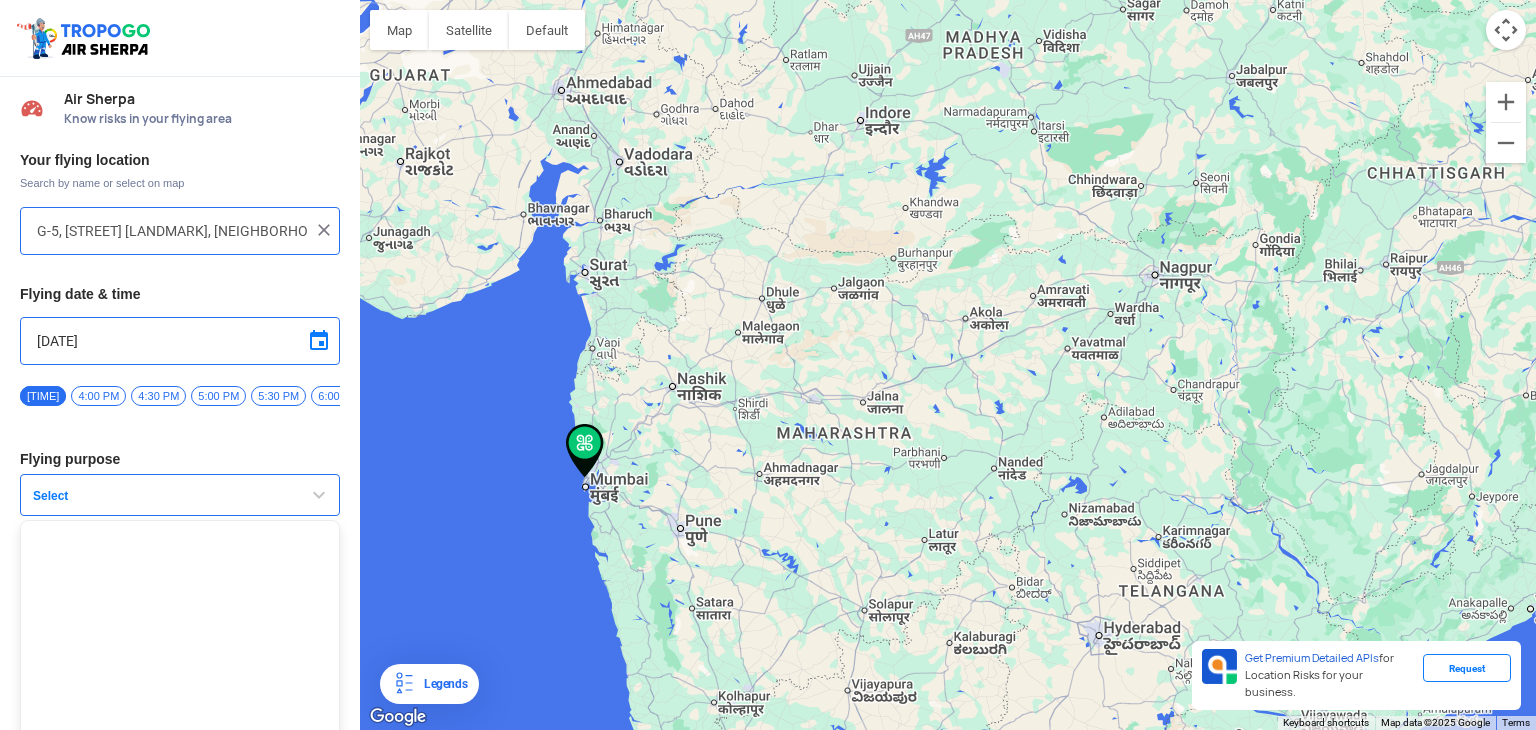 click at bounding box center [180, 645] 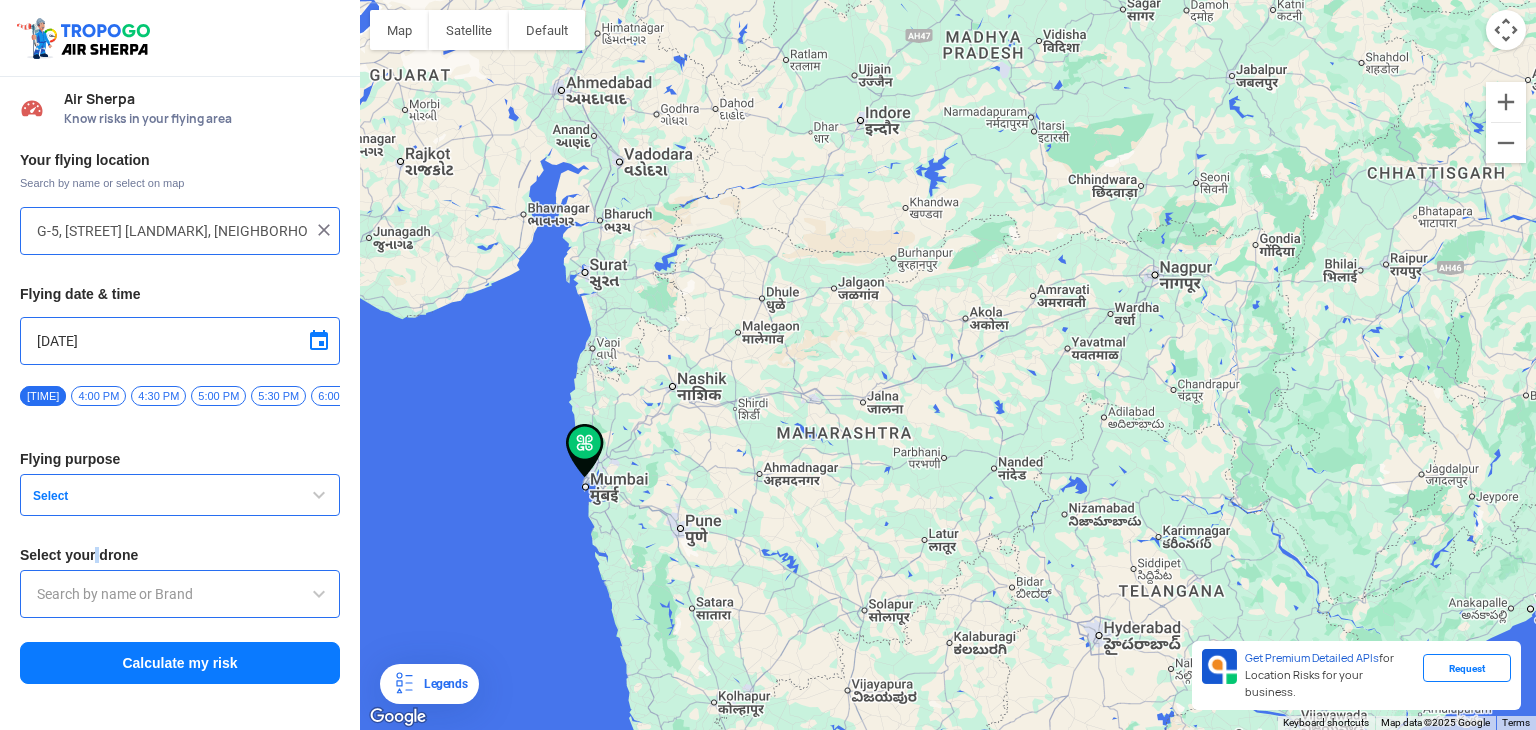 click on "Select your drone" at bounding box center [180, 555] 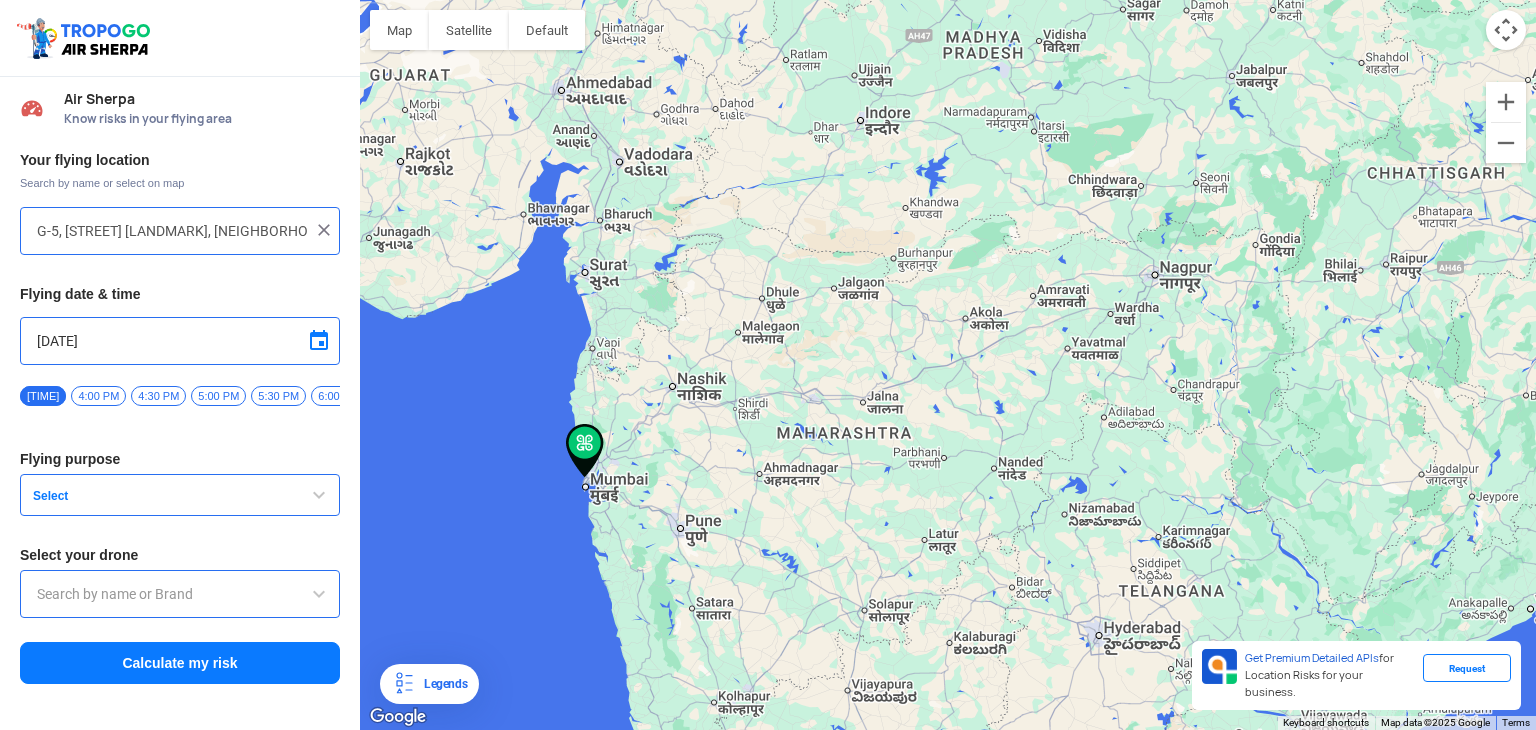 click at bounding box center (180, 594) 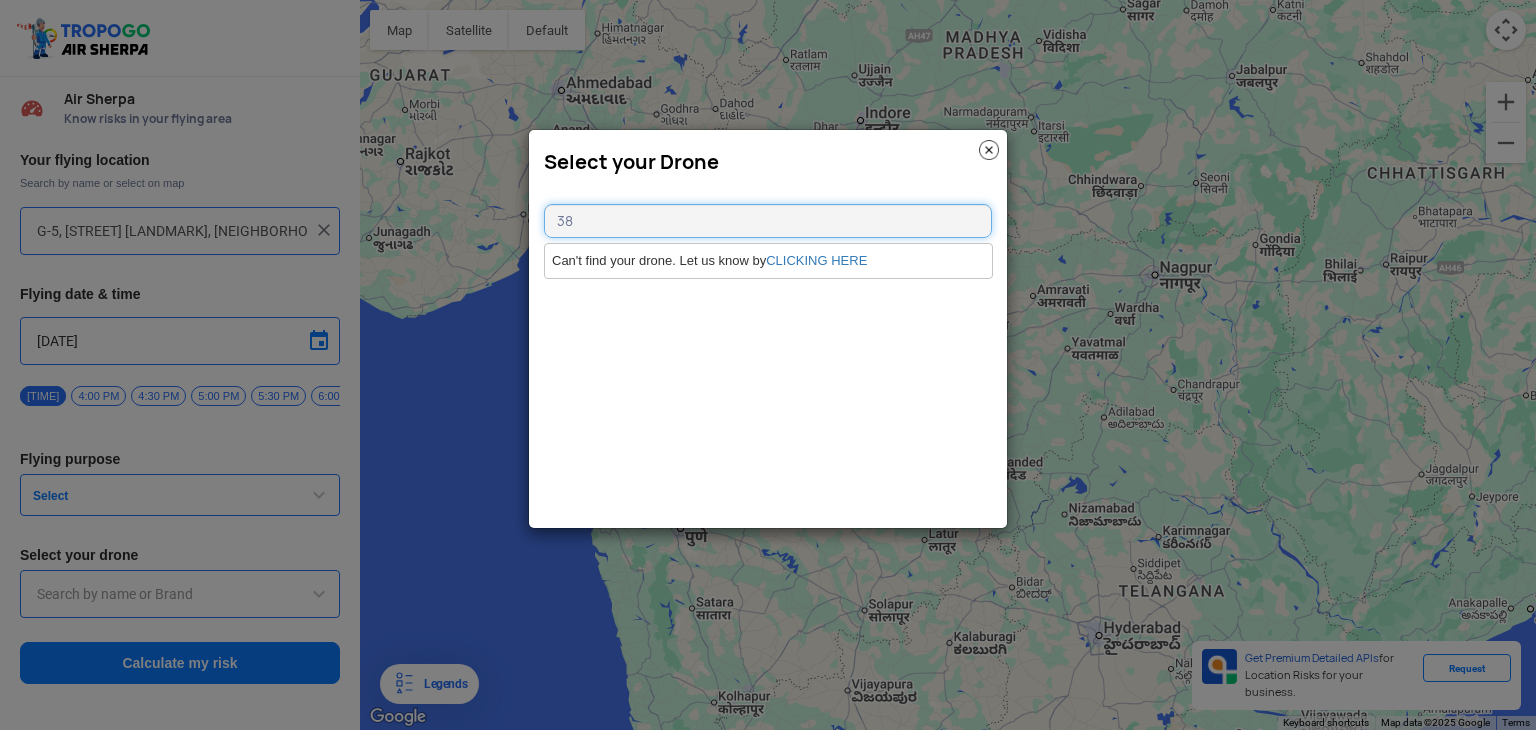 type on "388" 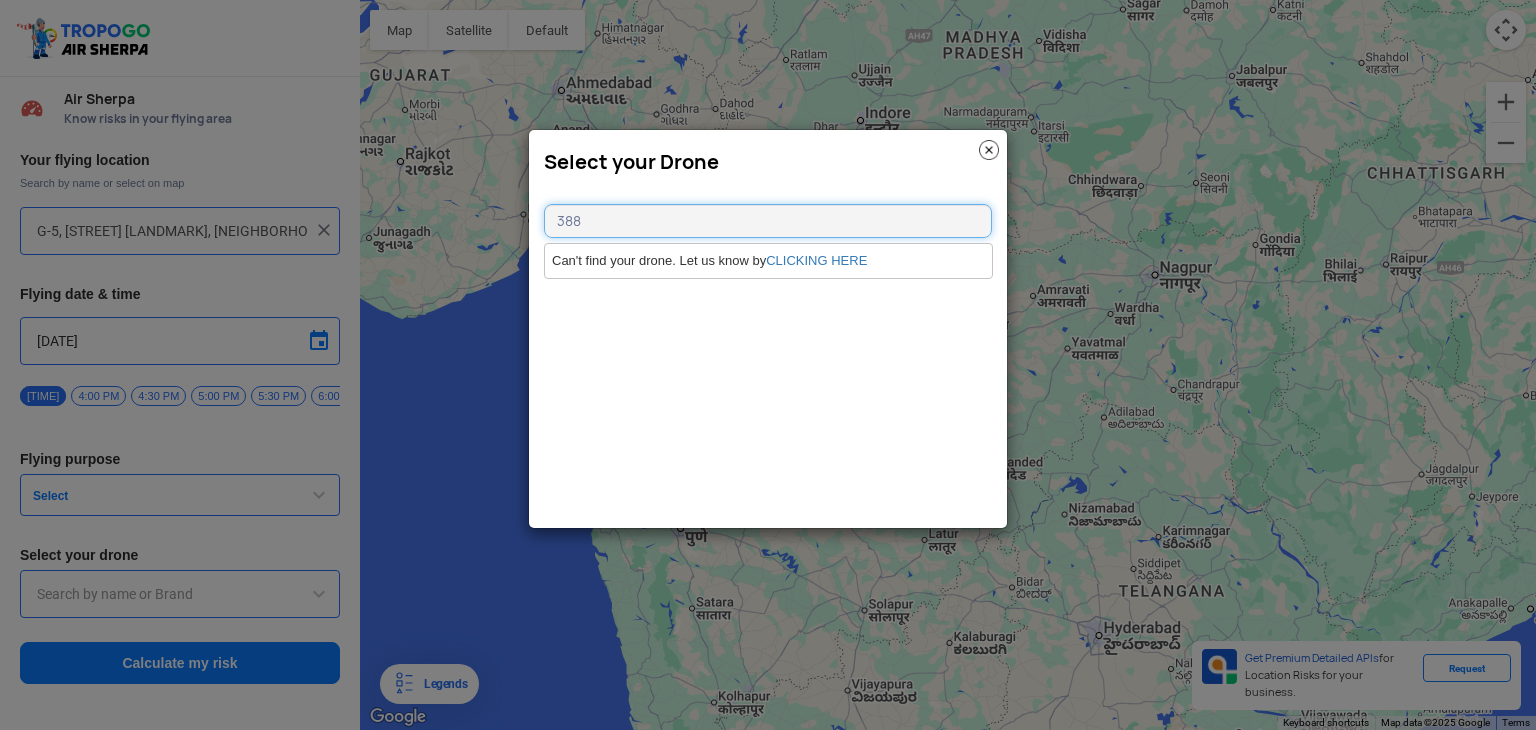 drag, startPoint x: 472, startPoint y: 218, endPoint x: 101, endPoint y: 218, distance: 371 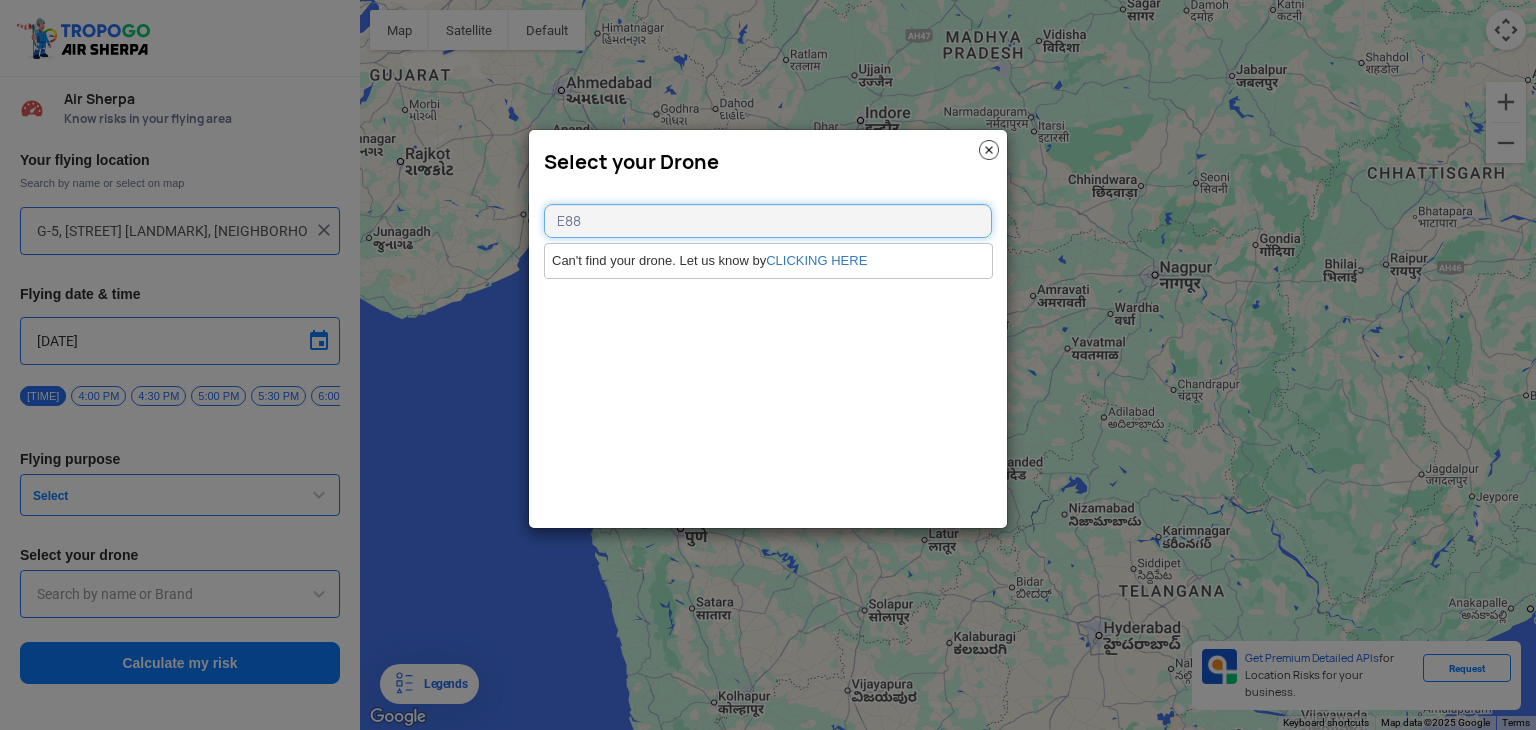type on "E88" 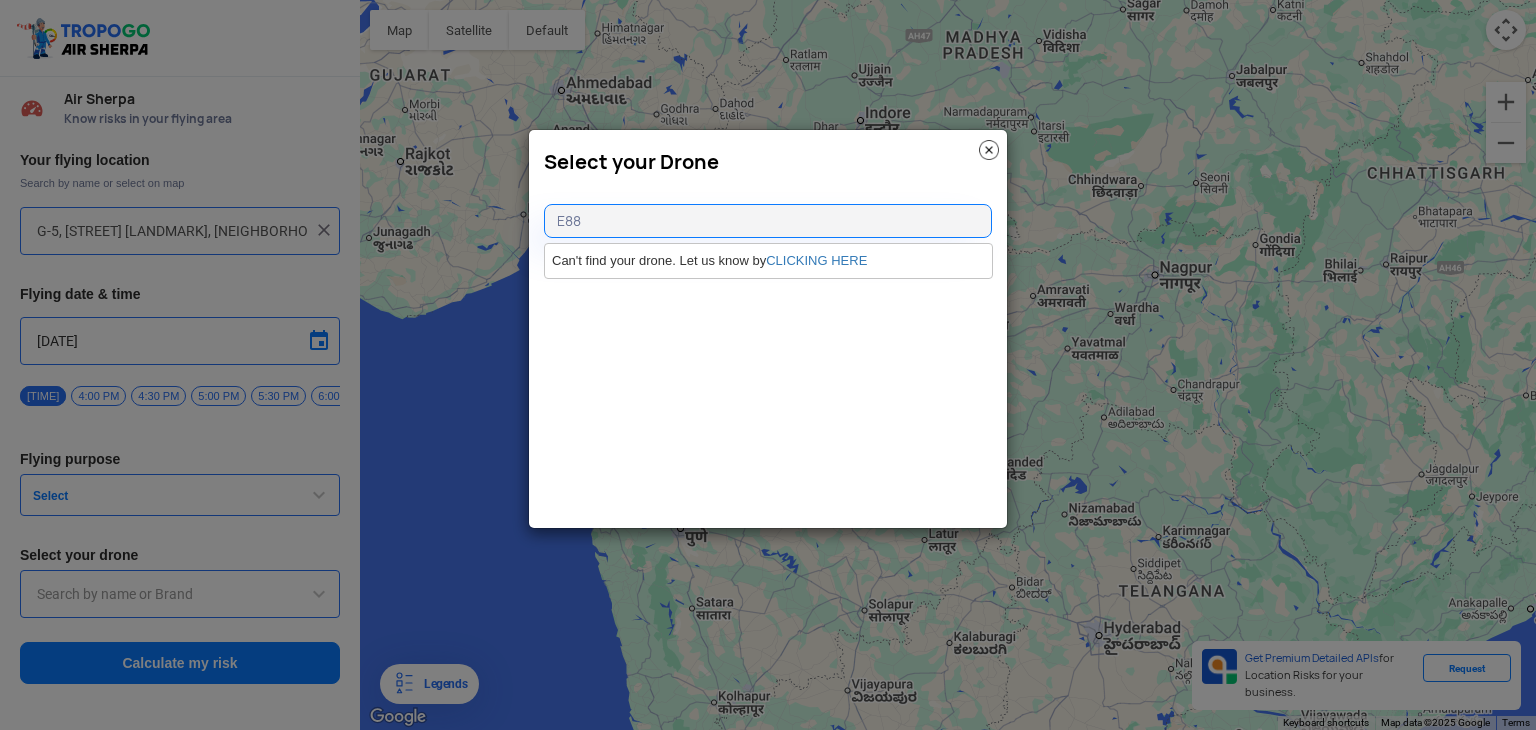 click 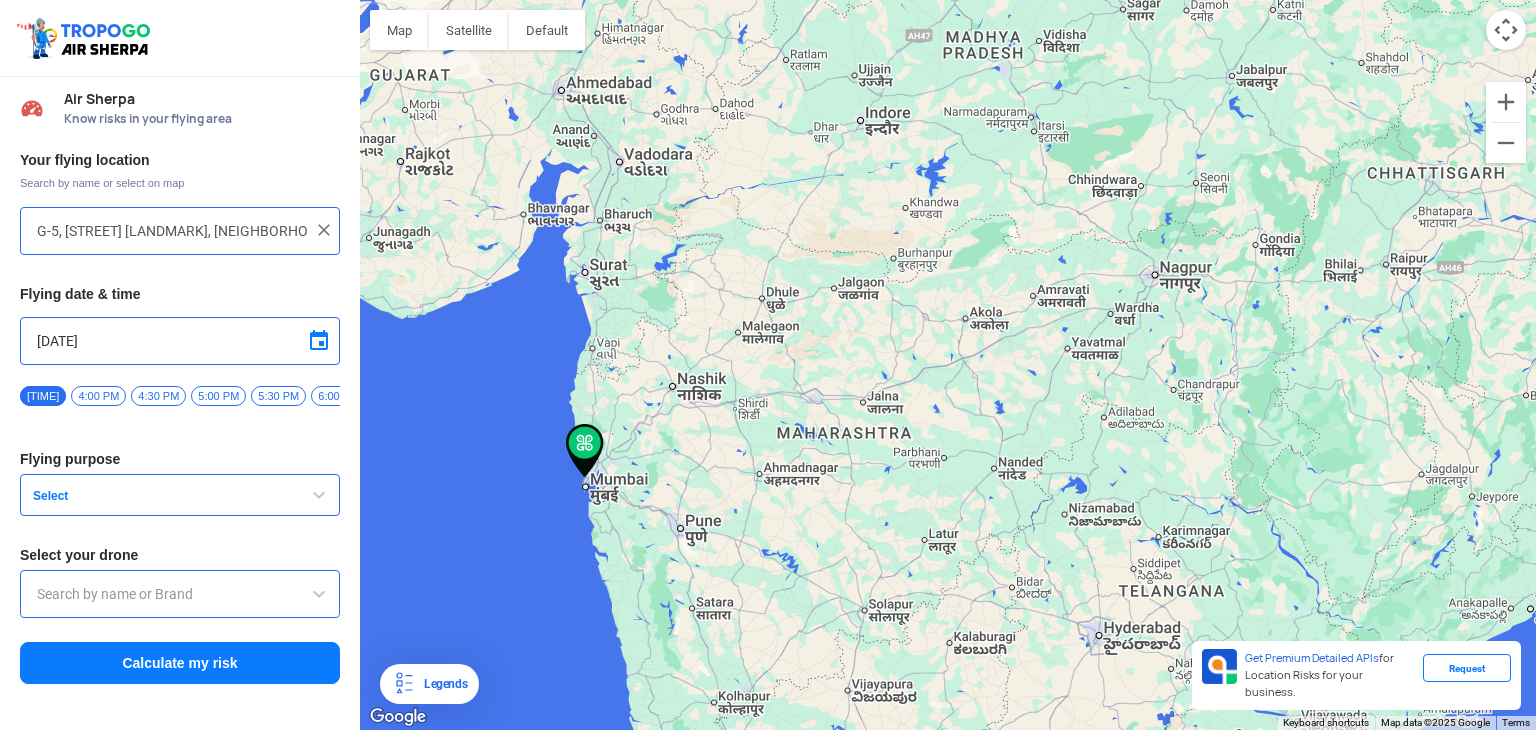 click on "4:00 PM" at bounding box center (98, 396) 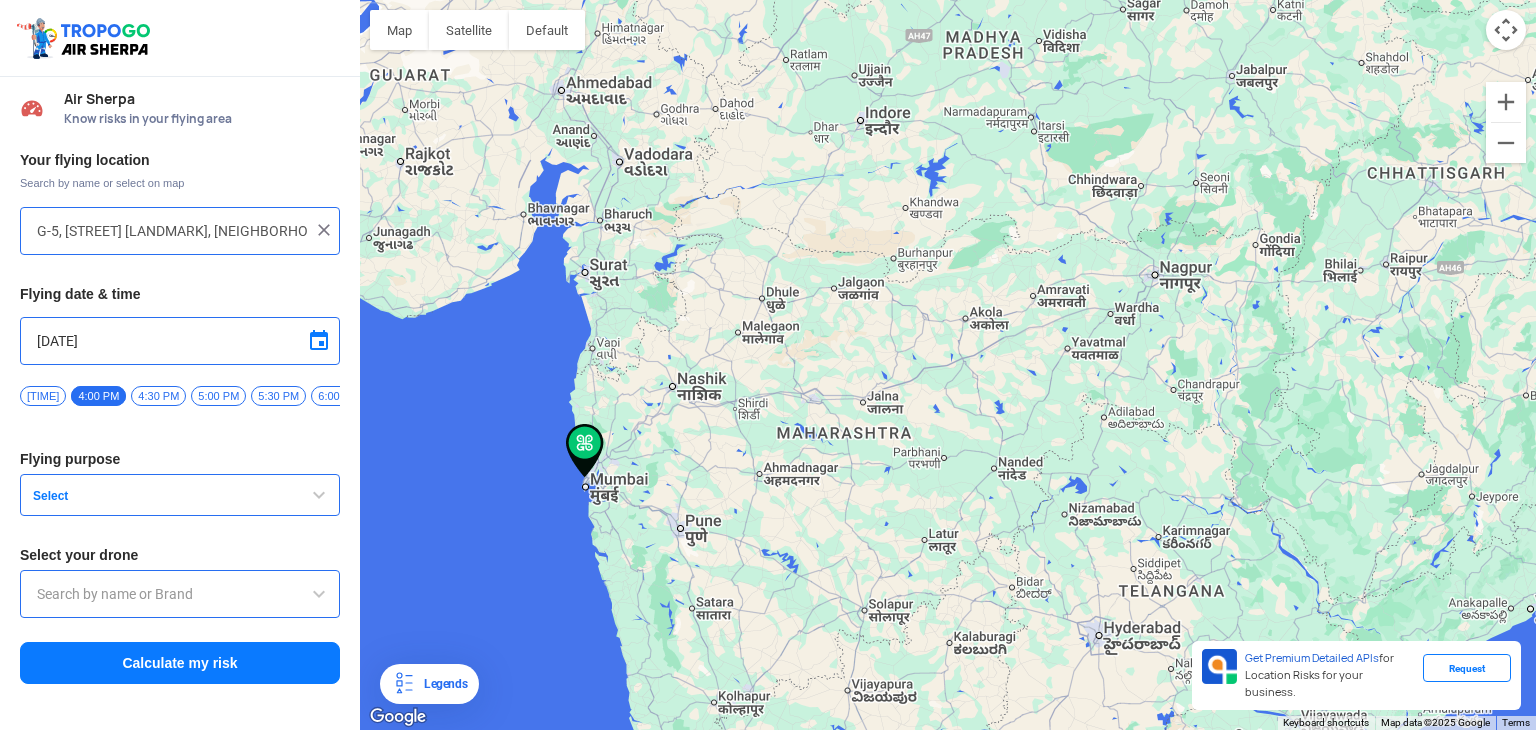 click on "[TIME]" at bounding box center [43, 396] 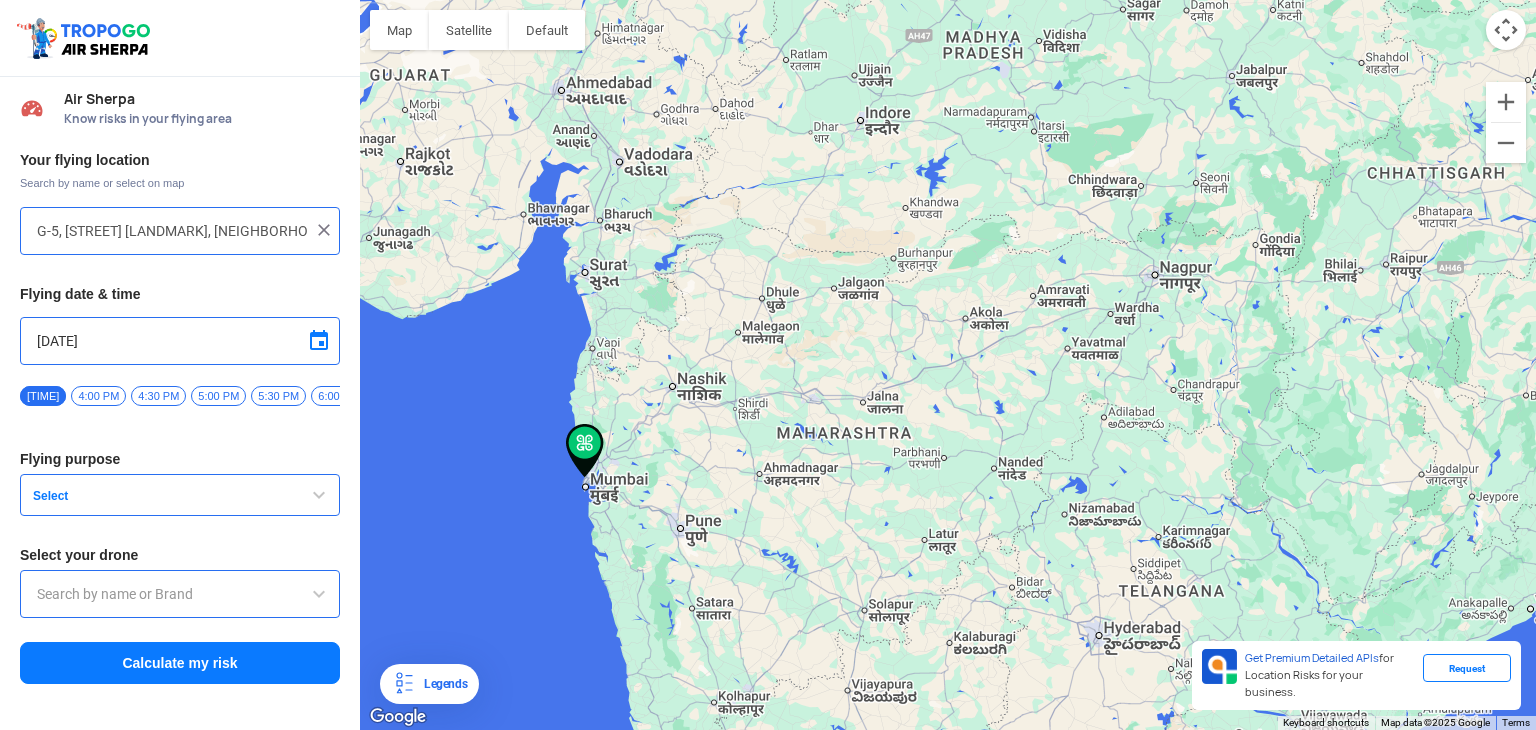 click on "Select" at bounding box center (150, 496) 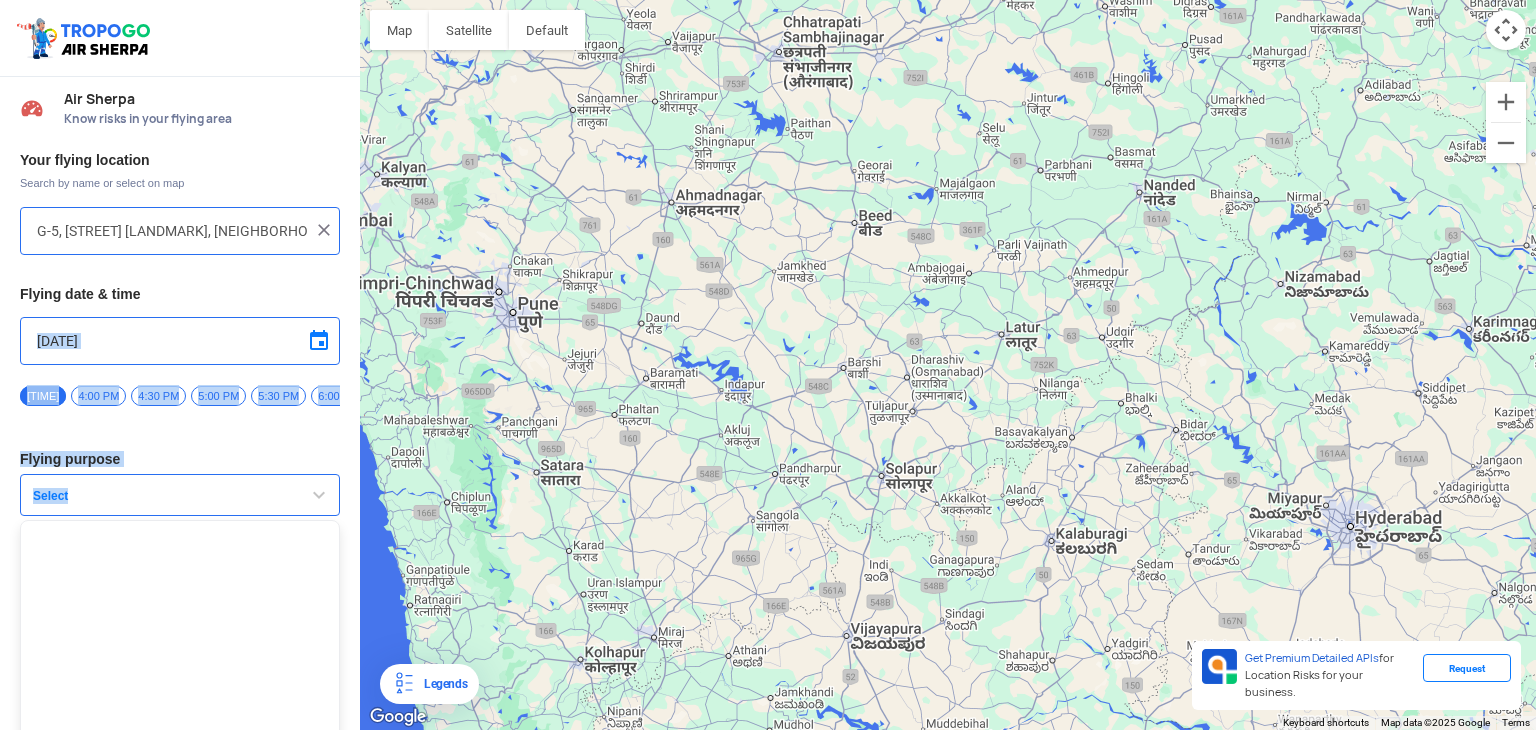 drag, startPoint x: 273, startPoint y: 317, endPoint x: 413, endPoint y: 362, distance: 147.05441 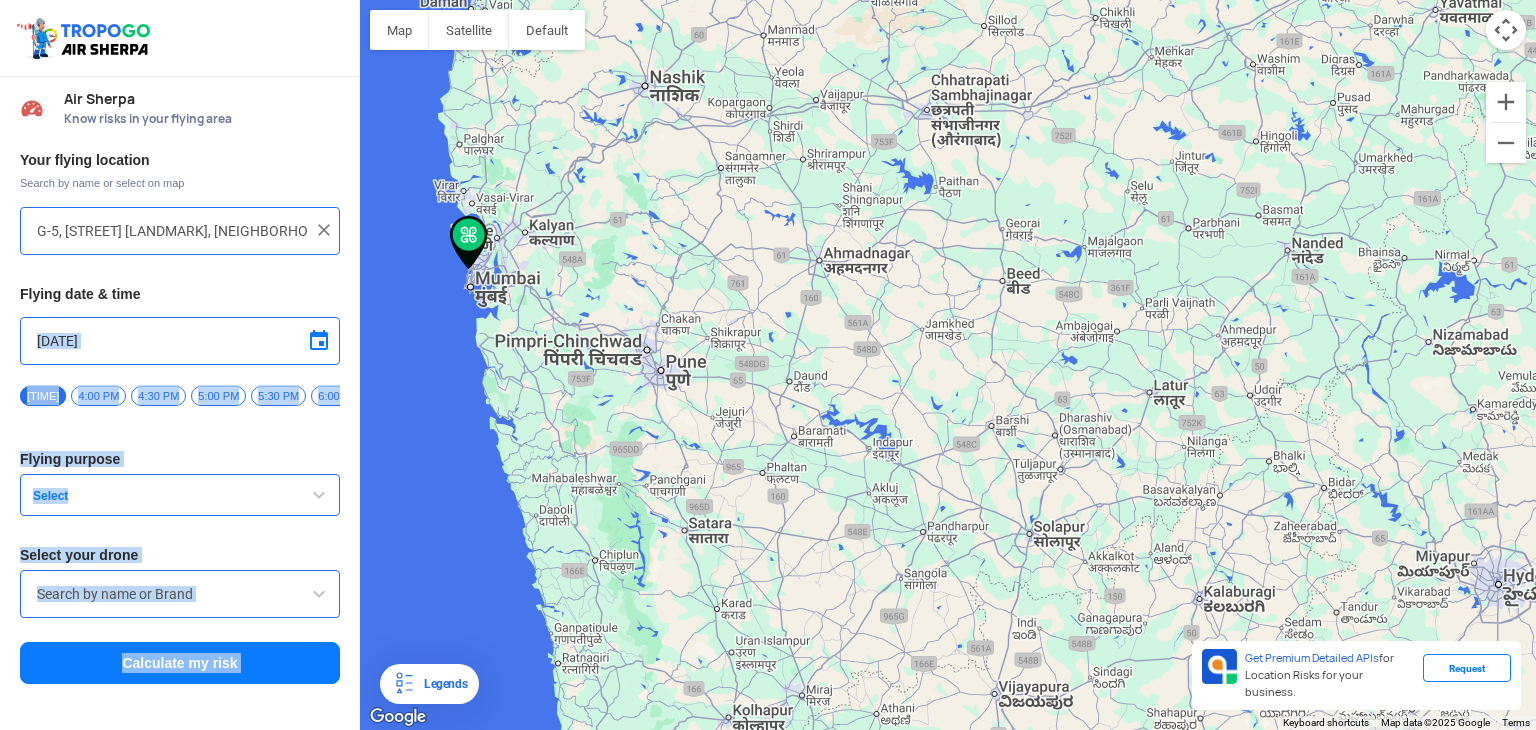 drag, startPoint x: 472, startPoint y: 364, endPoint x: 635, endPoint y: 427, distance: 174.75125 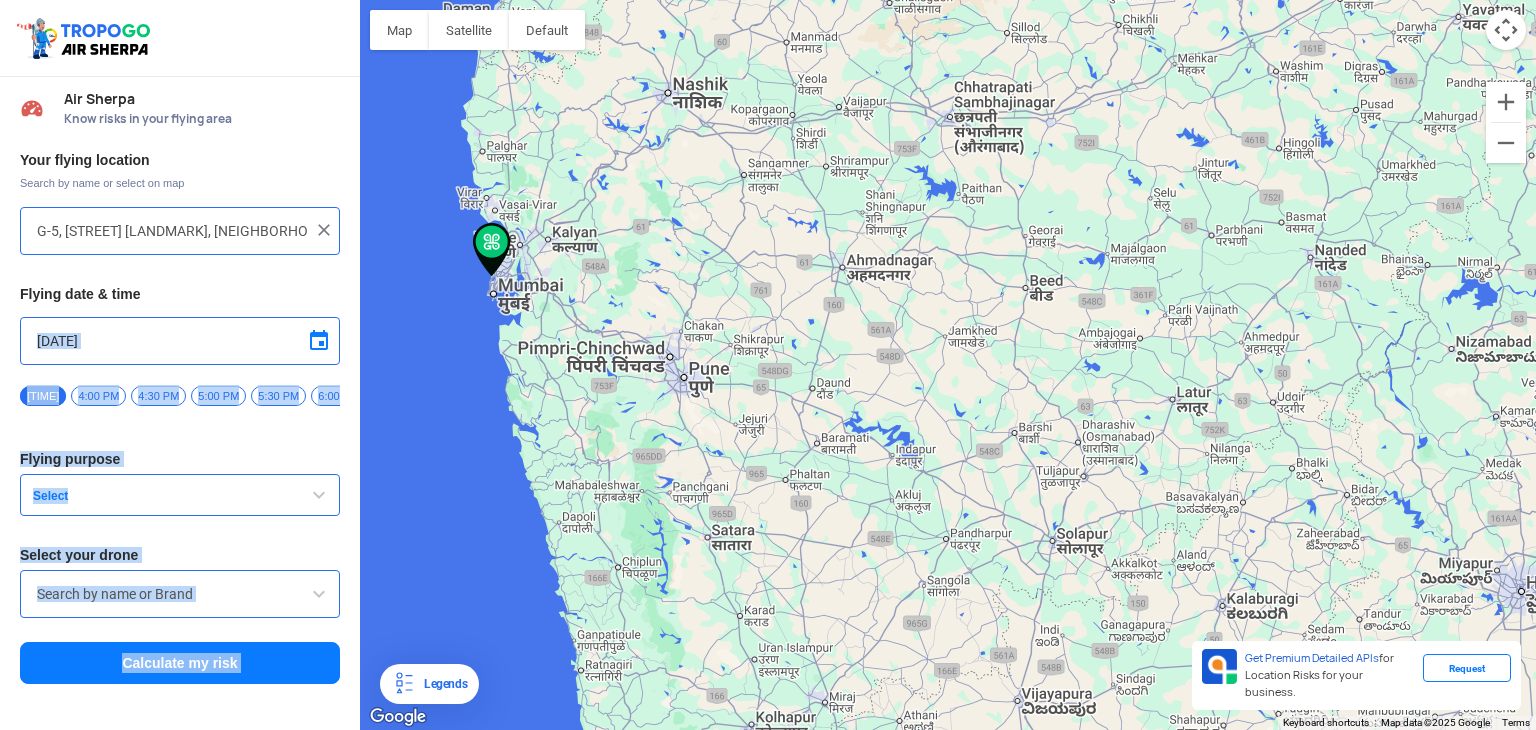 click 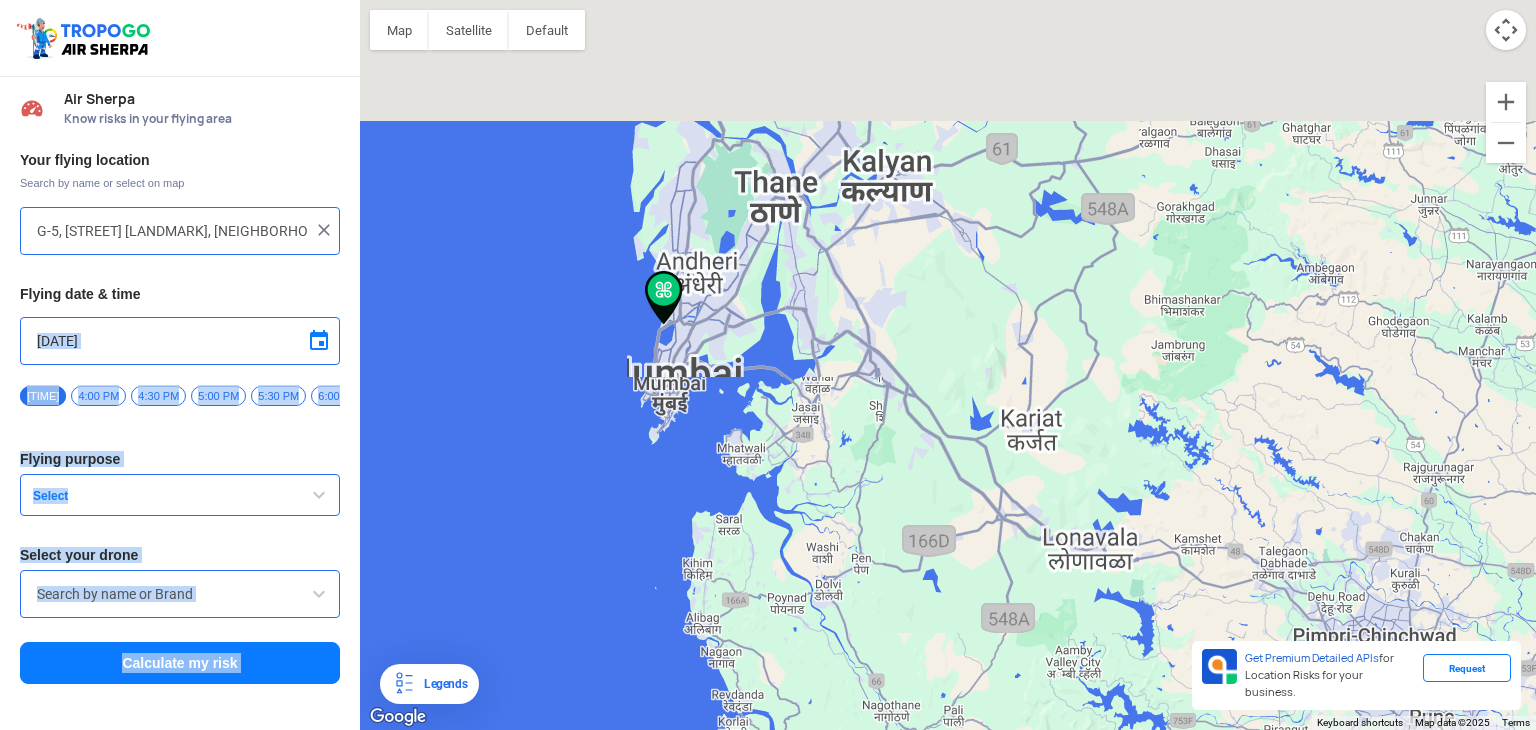 drag, startPoint x: 508, startPoint y: 324, endPoint x: 736, endPoint y: 494, distance: 284.40112 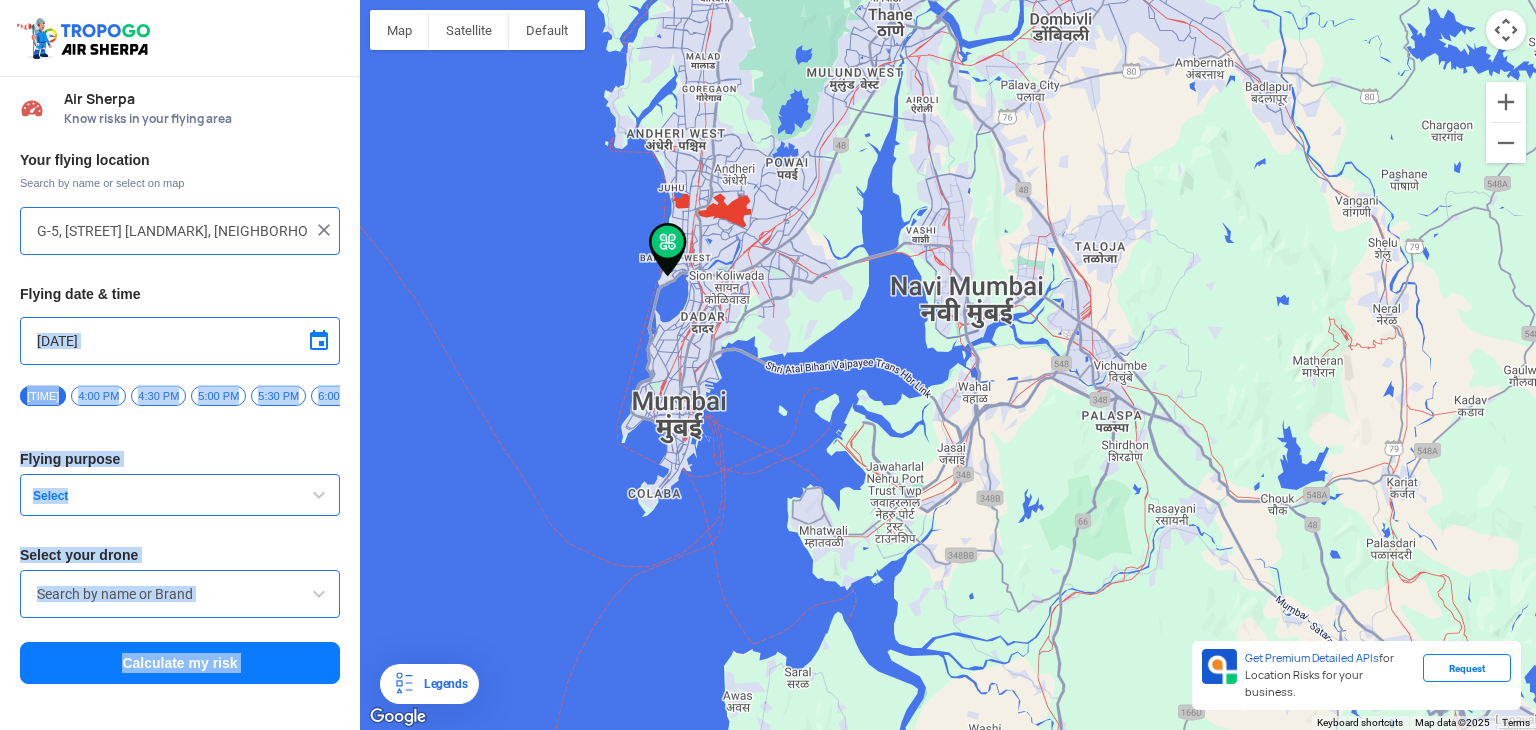 drag, startPoint x: 714, startPoint y: 450, endPoint x: 792, endPoint y: 603, distance: 171.73526 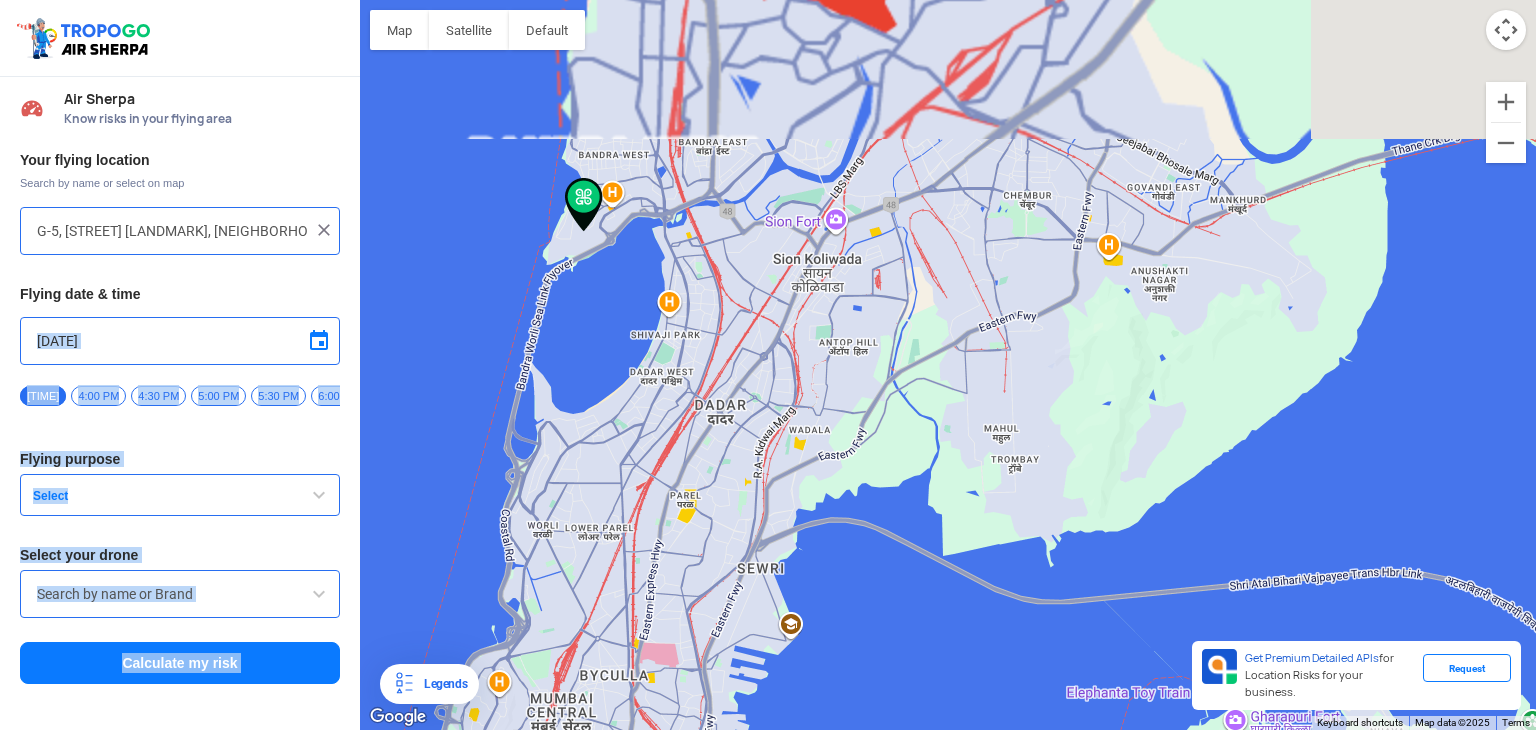 drag, startPoint x: 773, startPoint y: 506, endPoint x: 752, endPoint y: 677, distance: 172.28465 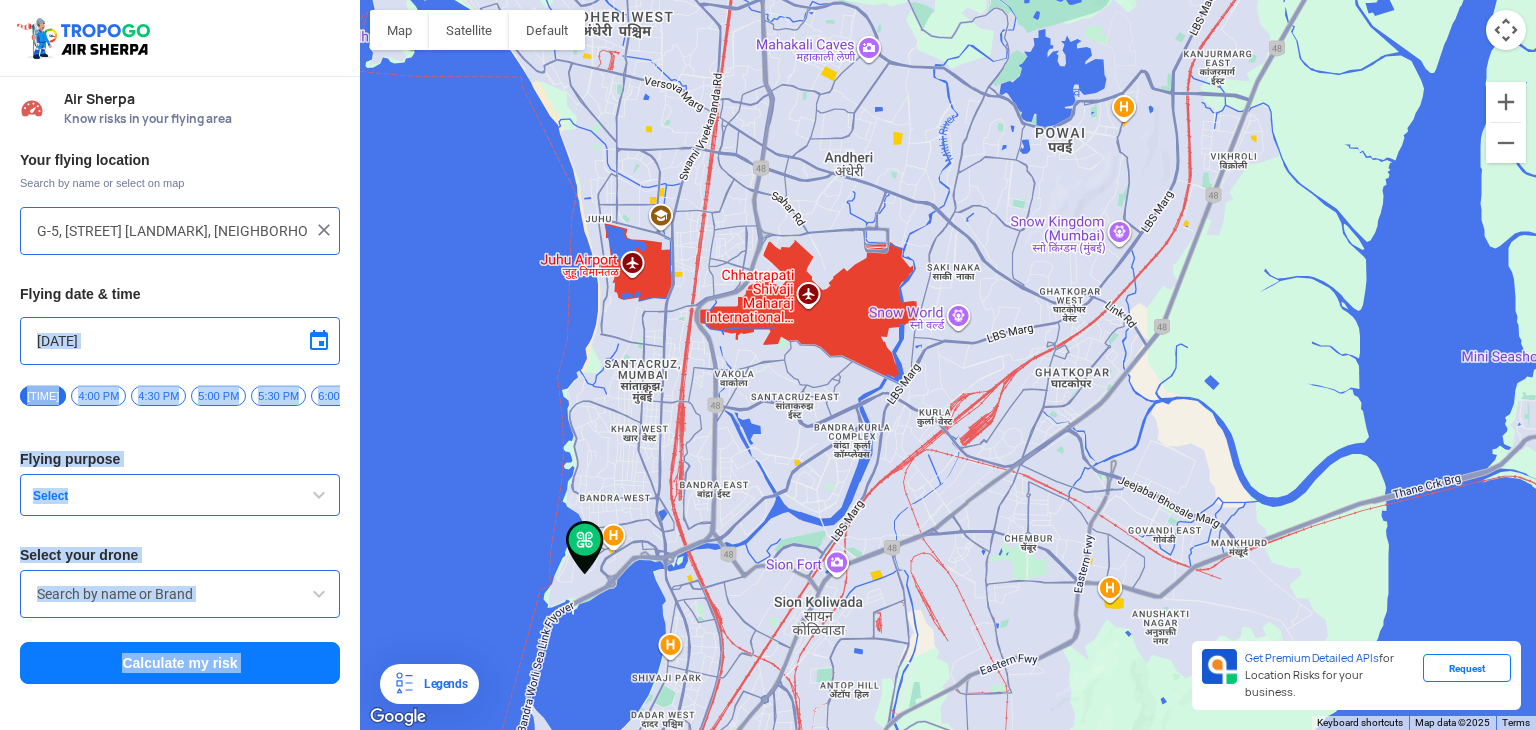 drag, startPoint x: 780, startPoint y: 507, endPoint x: 768, endPoint y: 776, distance: 269.26752 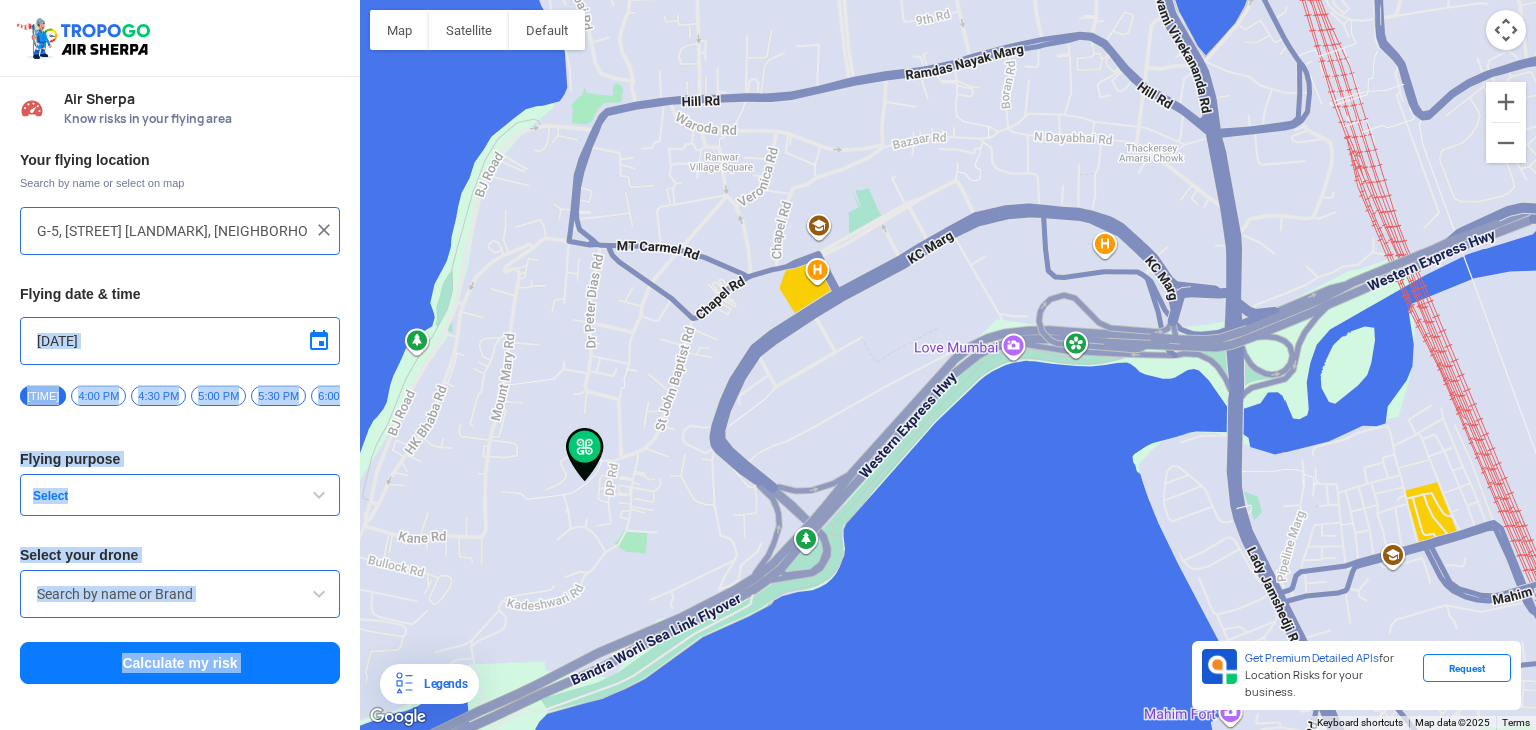 drag, startPoint x: 700, startPoint y: 476, endPoint x: 900, endPoint y: 309, distance: 260.55518 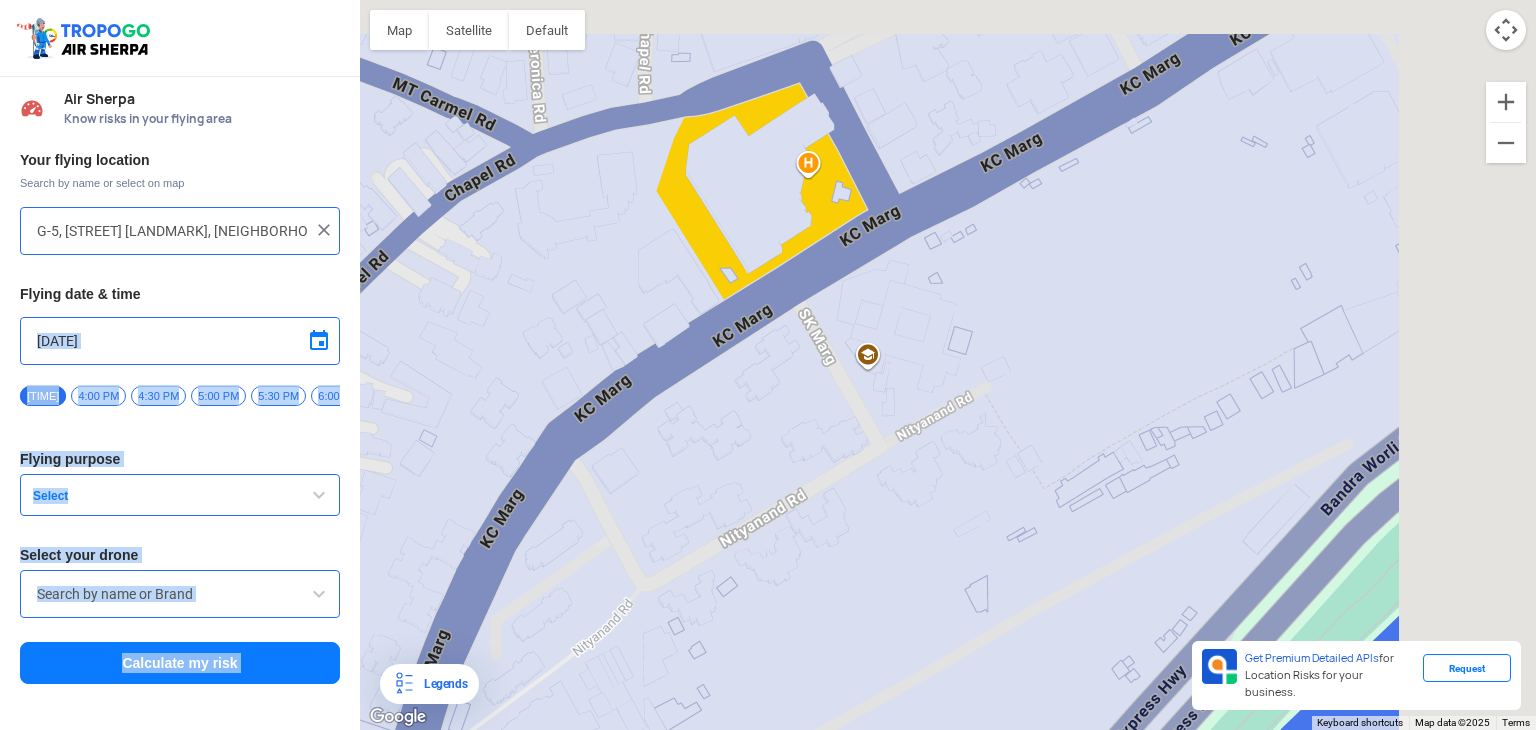 drag, startPoint x: 802, startPoint y: 329, endPoint x: 455, endPoint y: 535, distance: 403.5406 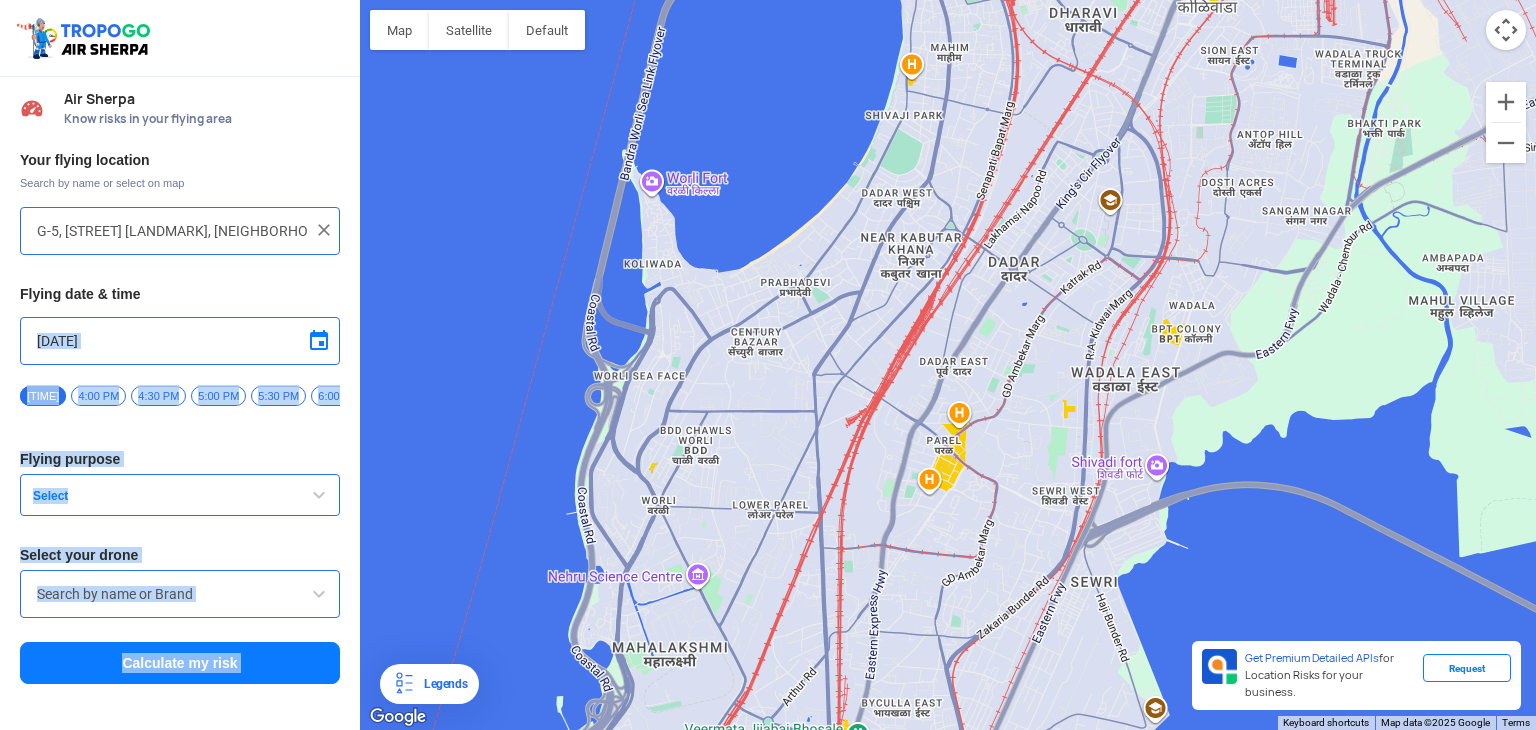drag, startPoint x: 969, startPoint y: 491, endPoint x: 1096, endPoint y: -83, distance: 587.8818 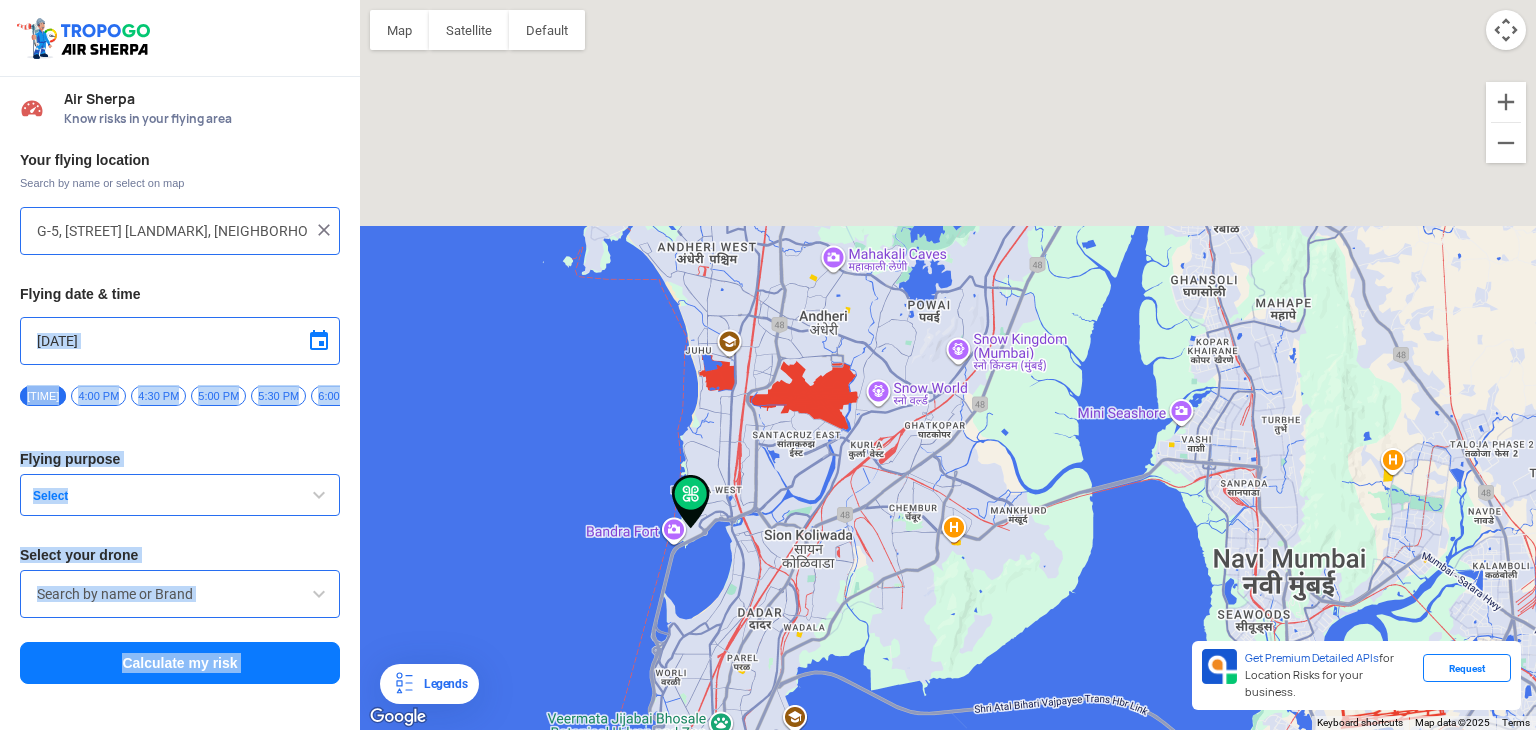 drag, startPoint x: 787, startPoint y: 345, endPoint x: 708, endPoint y: 650, distance: 315.06506 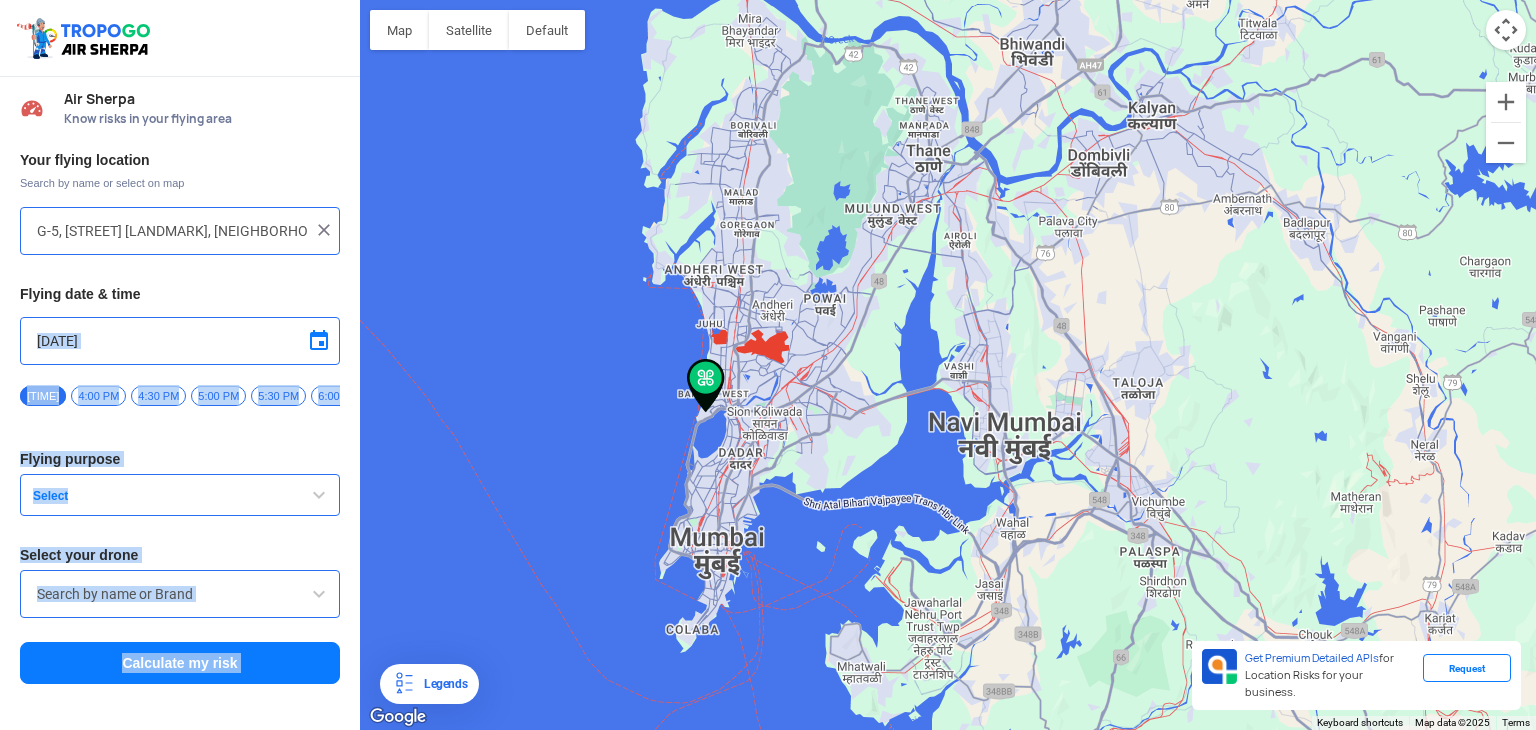 drag, startPoint x: 926, startPoint y: 447, endPoint x: 842, endPoint y: 348, distance: 129.8345 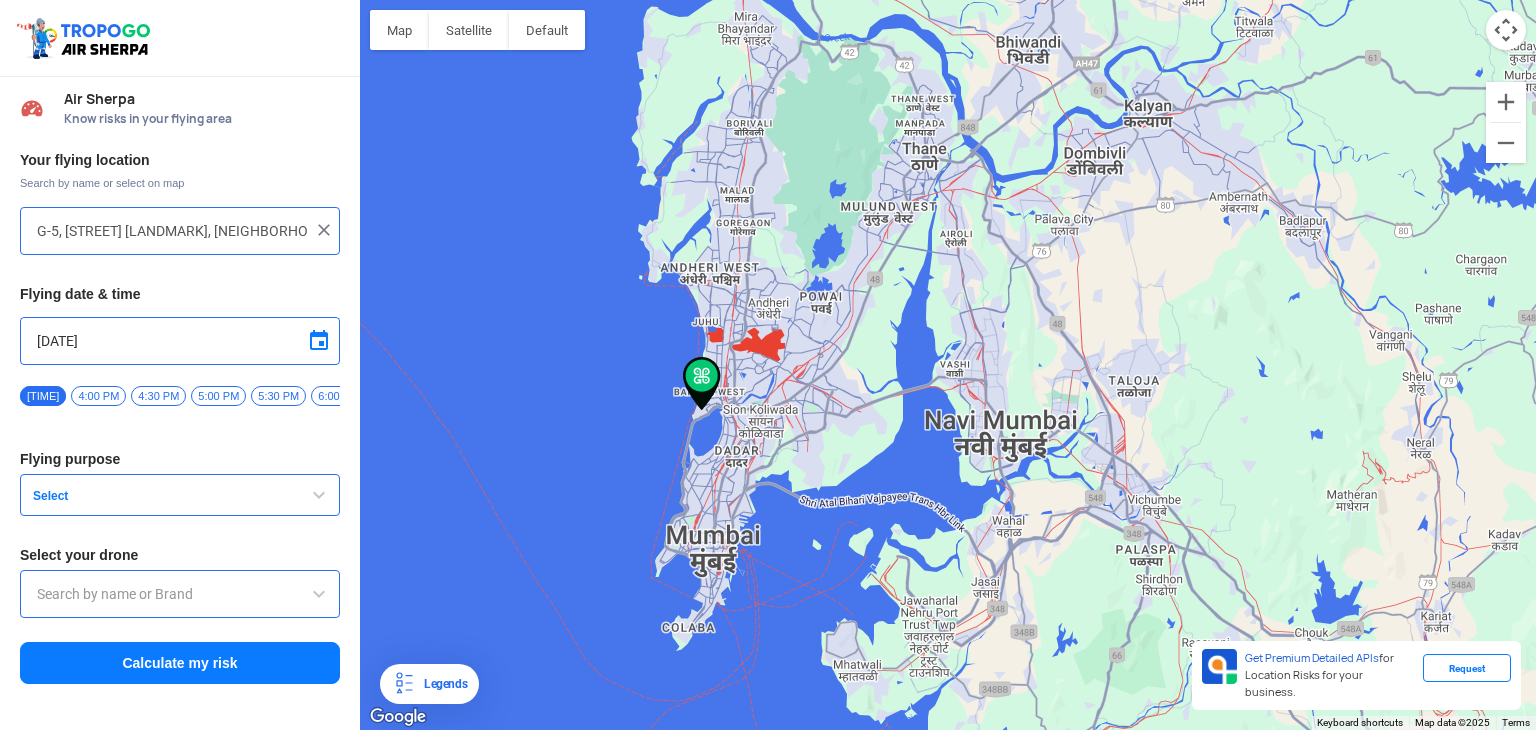 click on "G-5, [STREET] [LANDMARK], [NEIGHBORHOOD], [CITY], [STATE] [POSTAL_CODE], India" at bounding box center [180, 231] 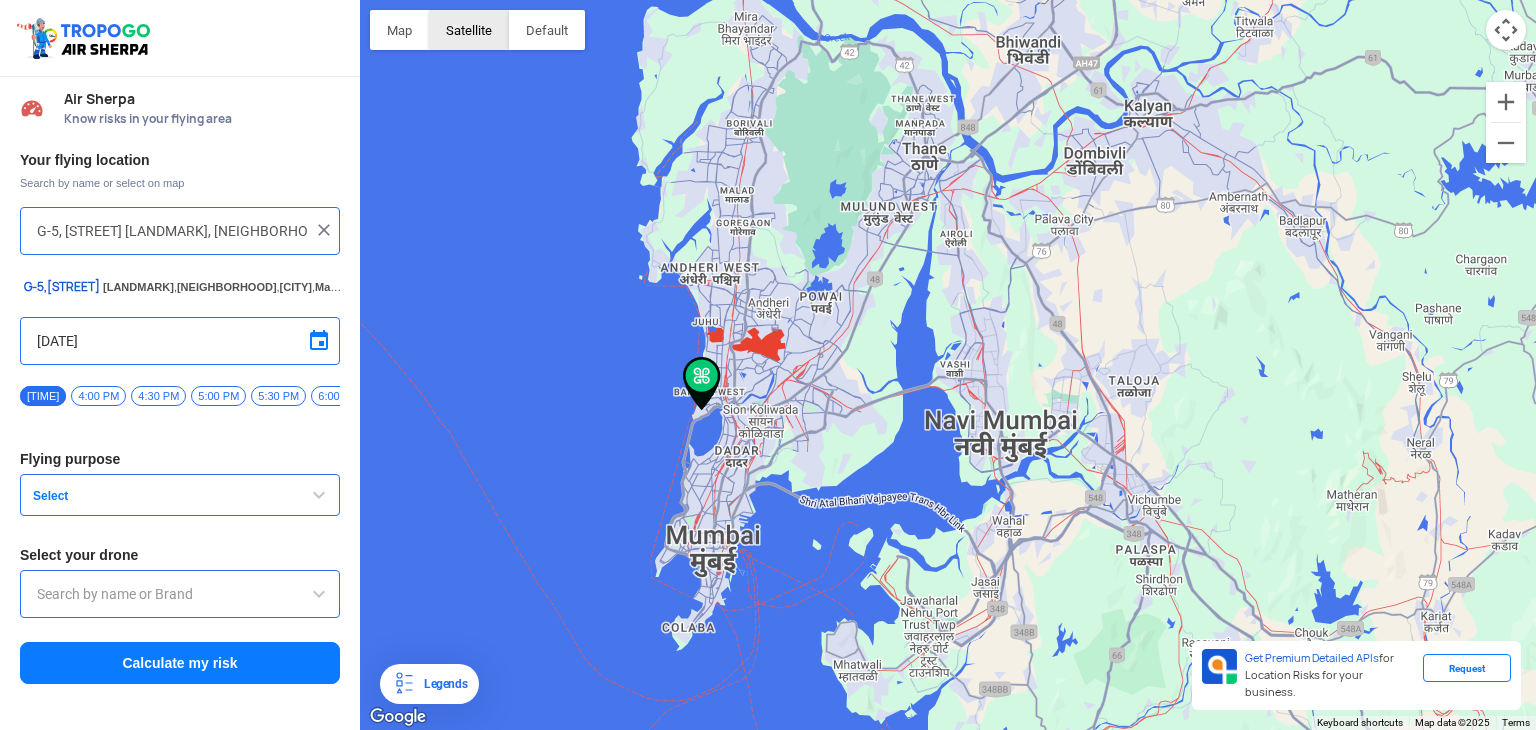 click on "Satellite" at bounding box center [469, 30] 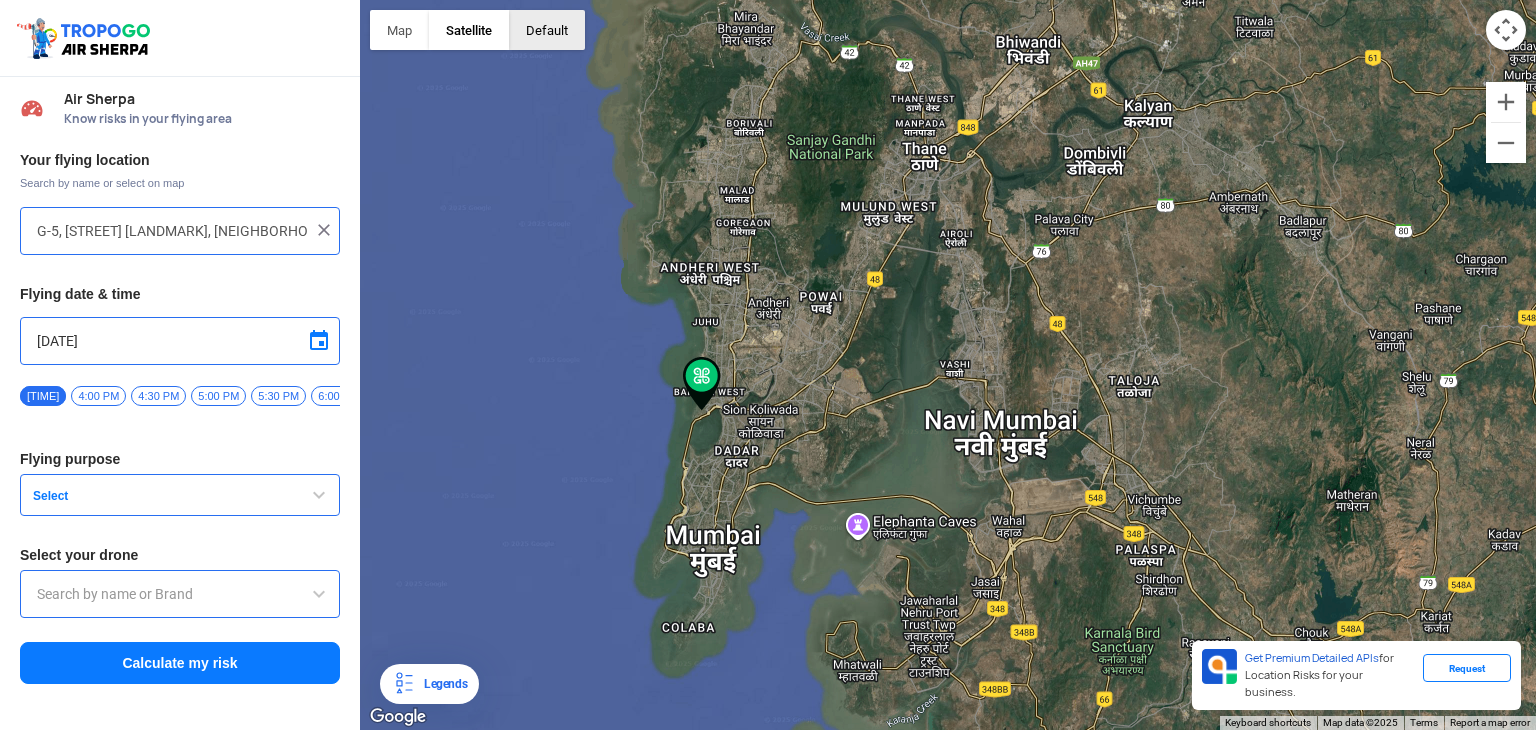 click 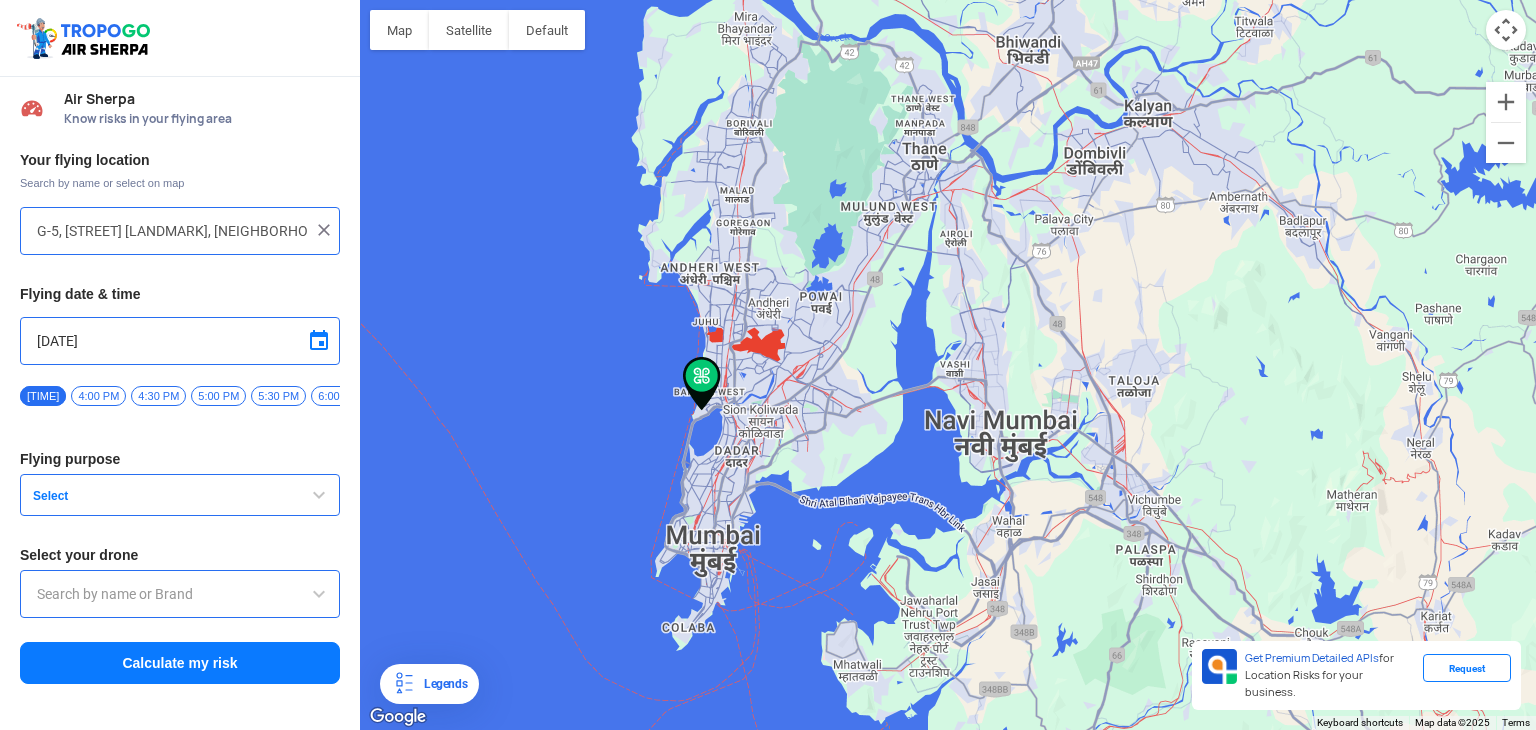 click on "Satellite" at bounding box center (469, 30) 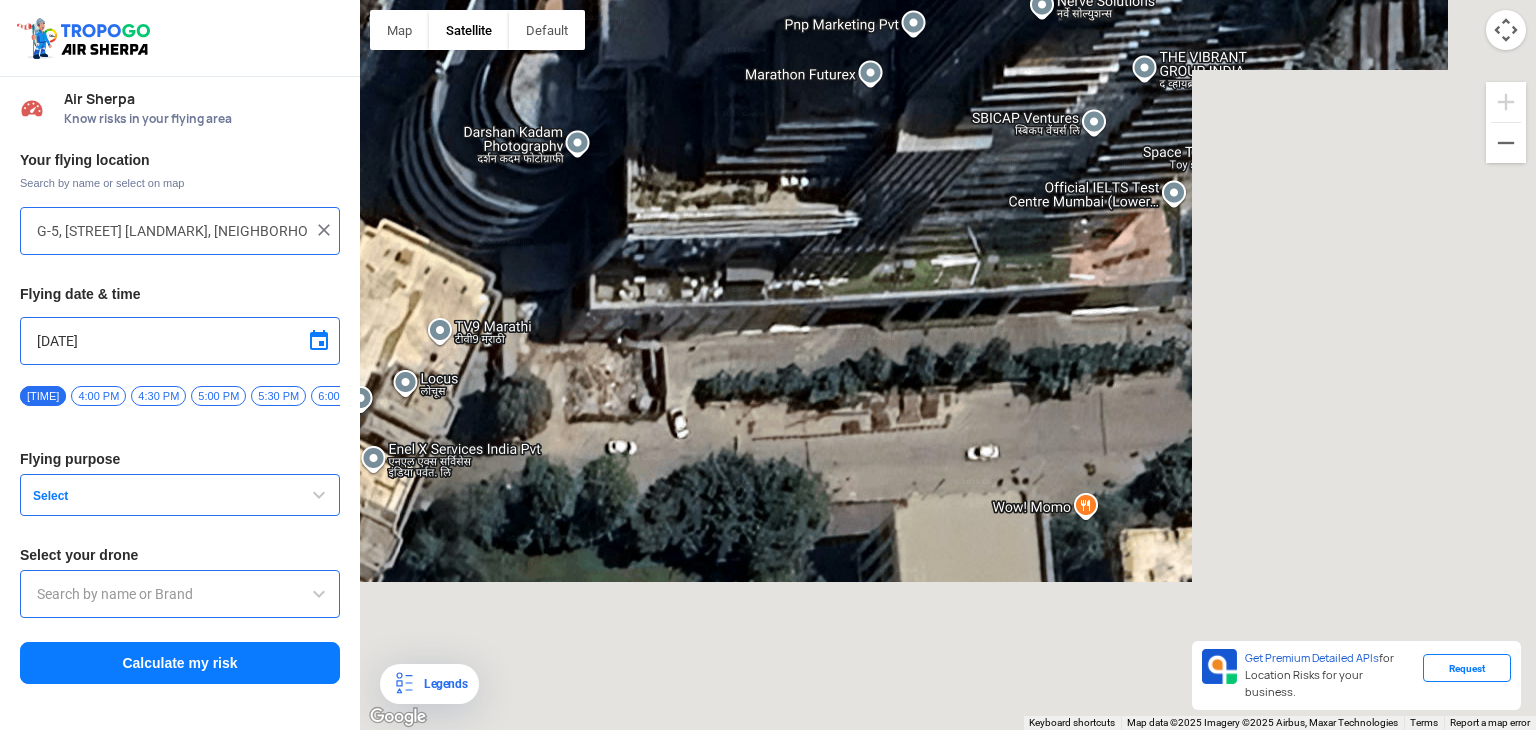 drag, startPoint x: 811, startPoint y: 404, endPoint x: 340, endPoint y: 181, distance: 521.1238 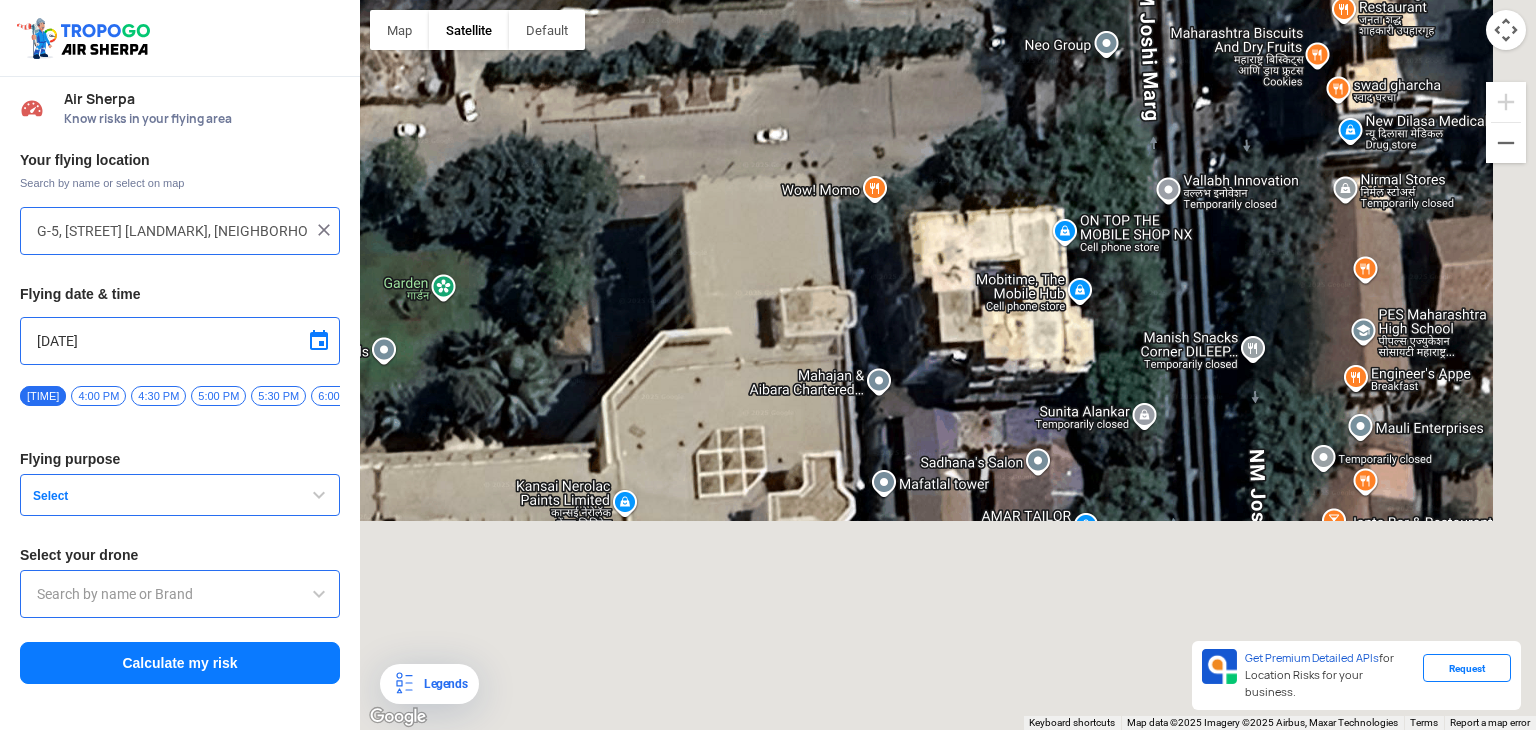 drag, startPoint x: 750, startPoint y: 407, endPoint x: 544, endPoint y: 89, distance: 378.89313 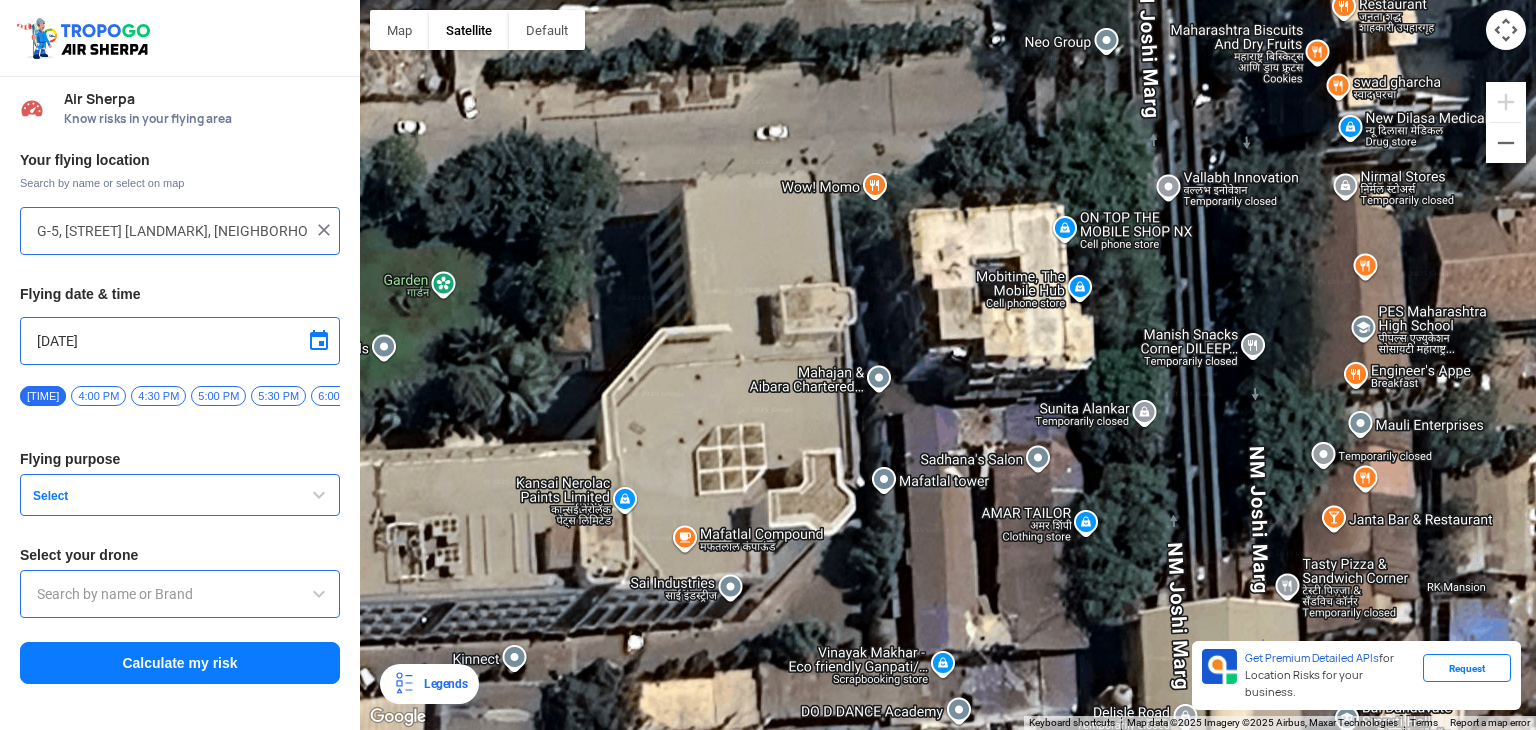 click on "To navigate, press the arrow keys." 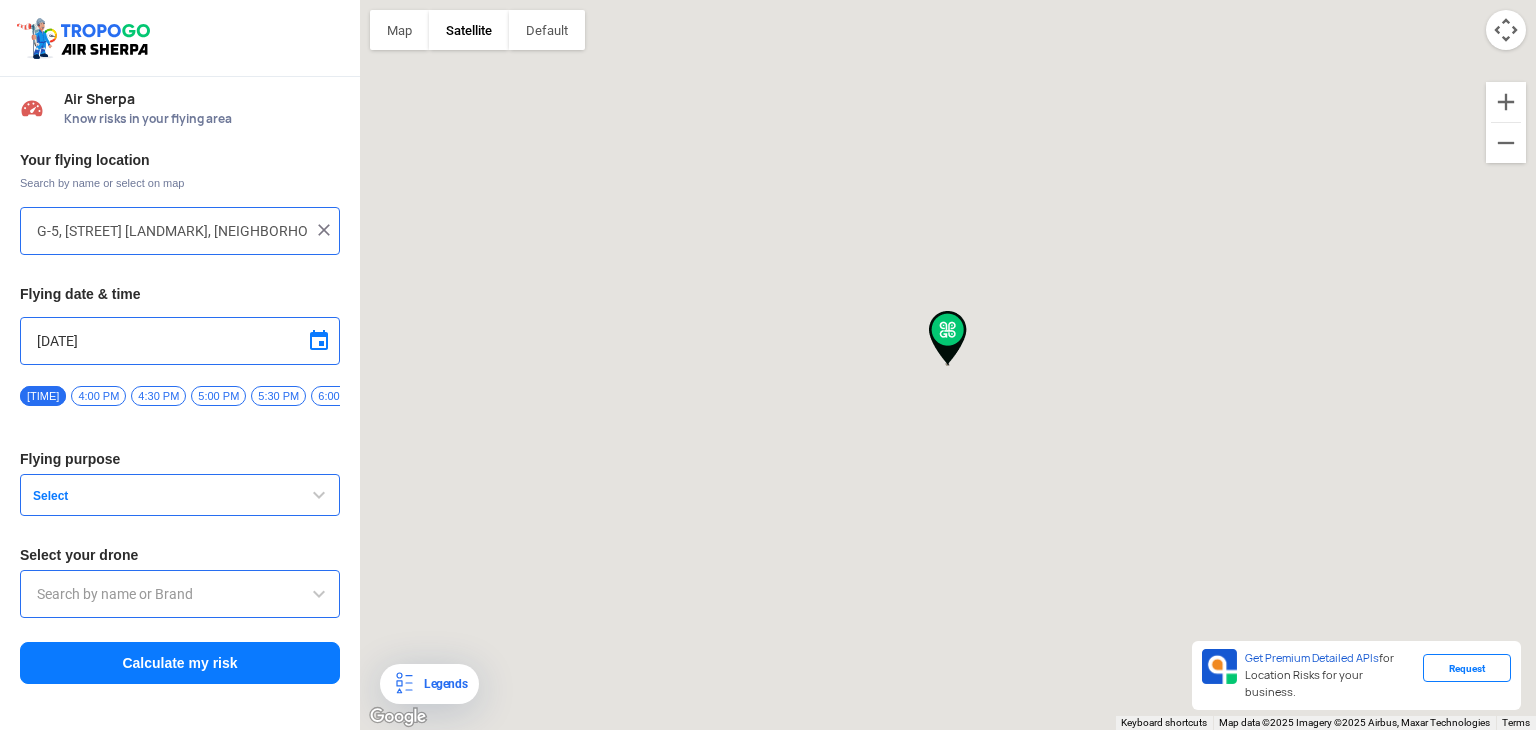 type on "[NUMBER] [STREET], [BUILDING_NAME], [LANDMARK], [NEIGHBORHOOD], [CITY], [STATE] [POSTAL_CODE], India" 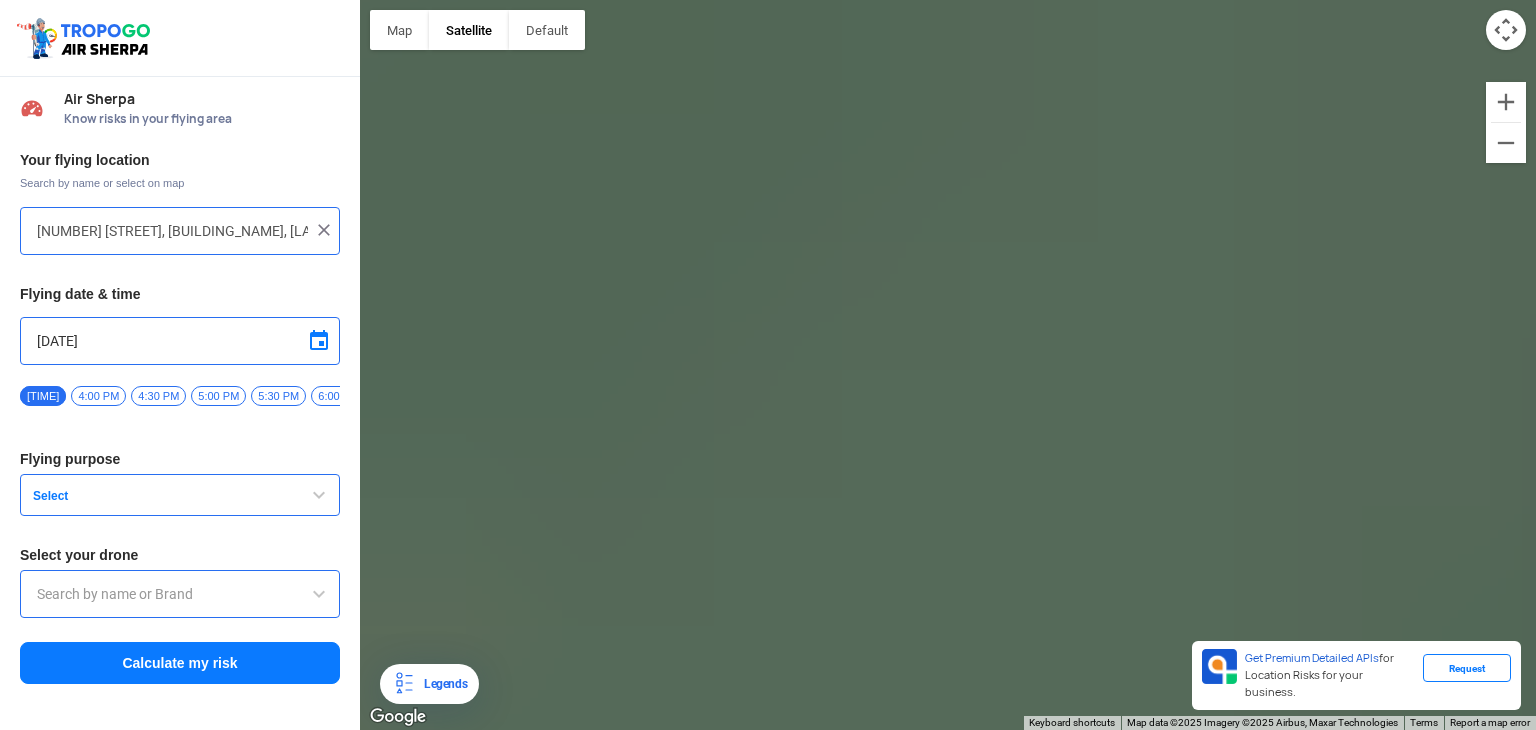 drag, startPoint x: 492, startPoint y: 423, endPoint x: 1532, endPoint y: 745, distance: 1088.7075 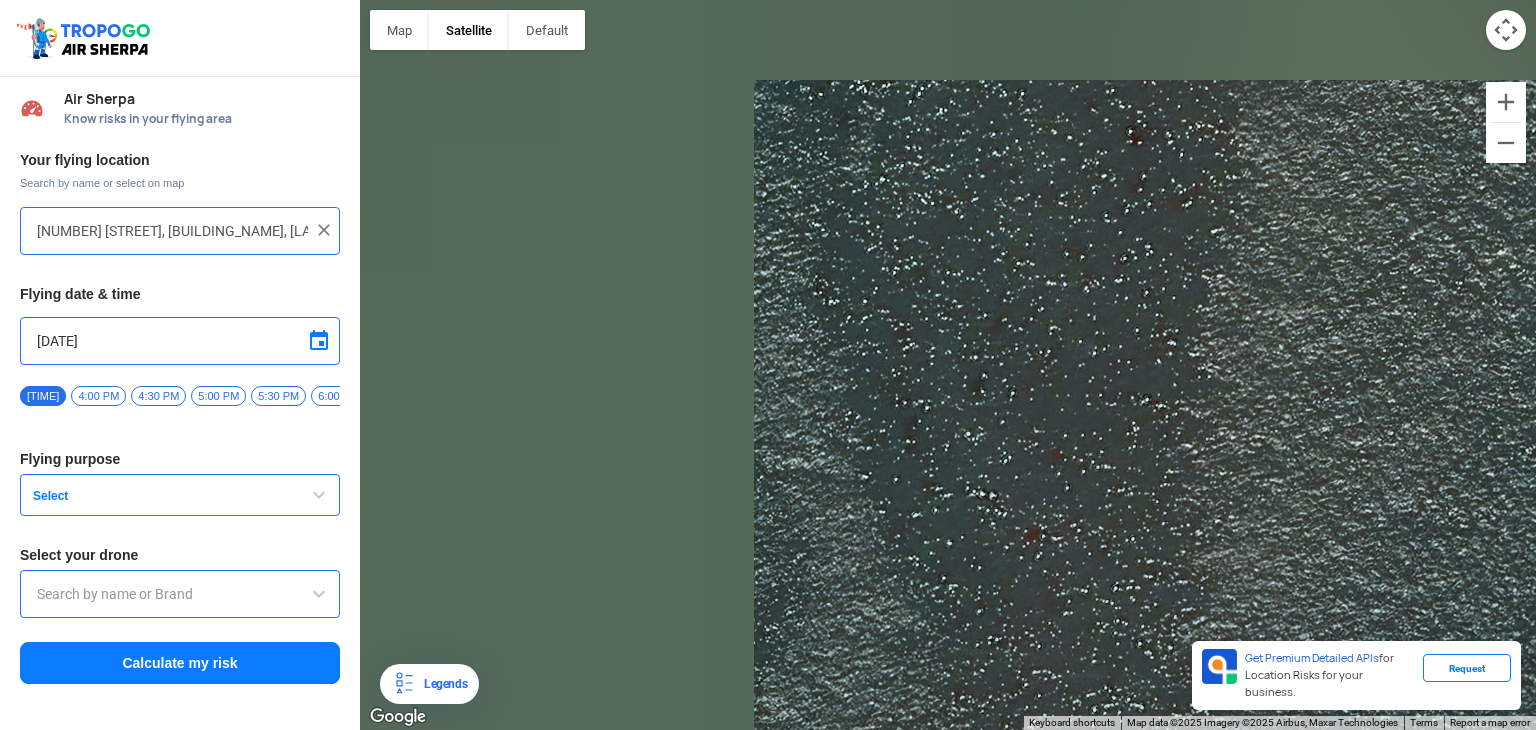 drag, startPoint x: 608, startPoint y: 261, endPoint x: 78, endPoint y: 33, distance: 576.961 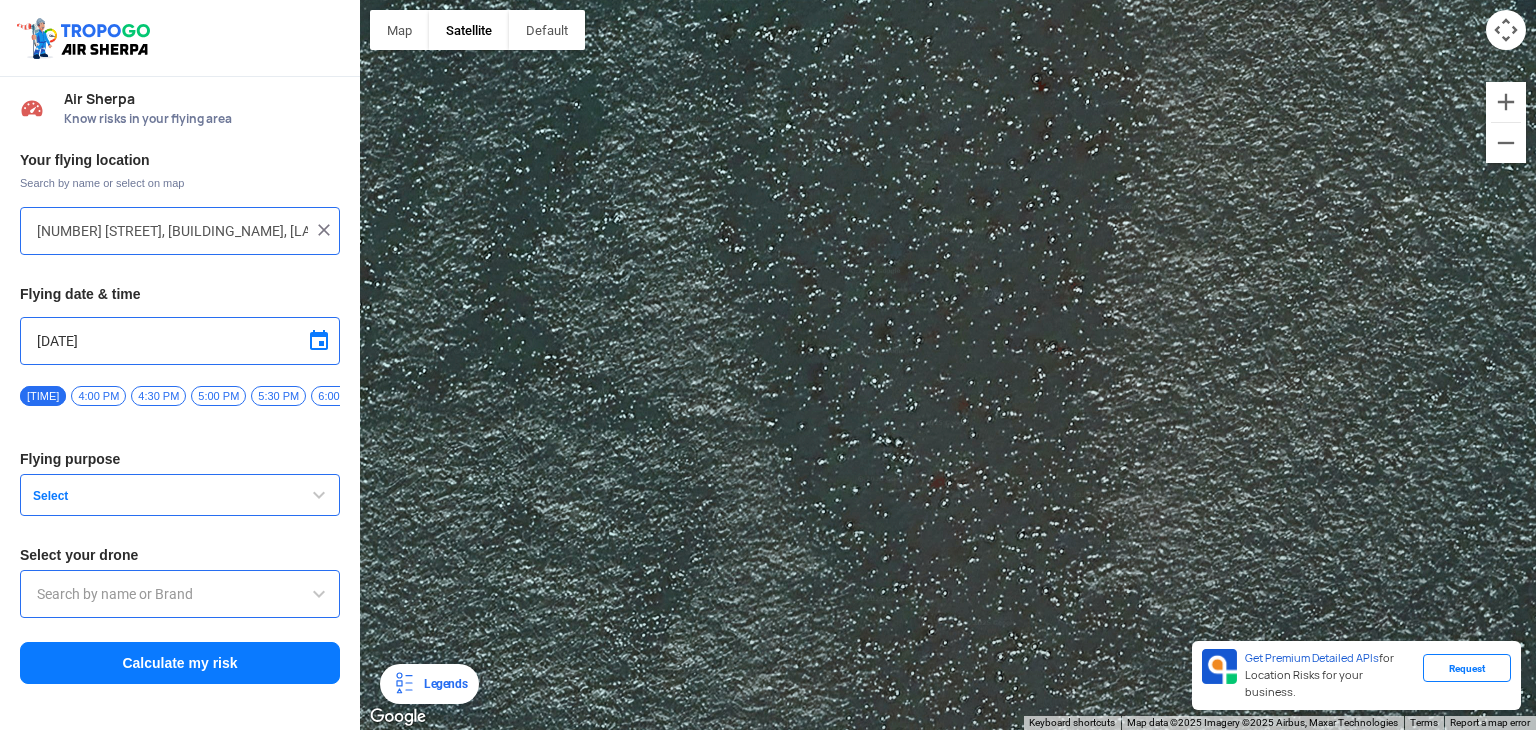 drag, startPoint x: 827, startPoint y: 217, endPoint x: 1091, endPoint y: 267, distance: 268.69315 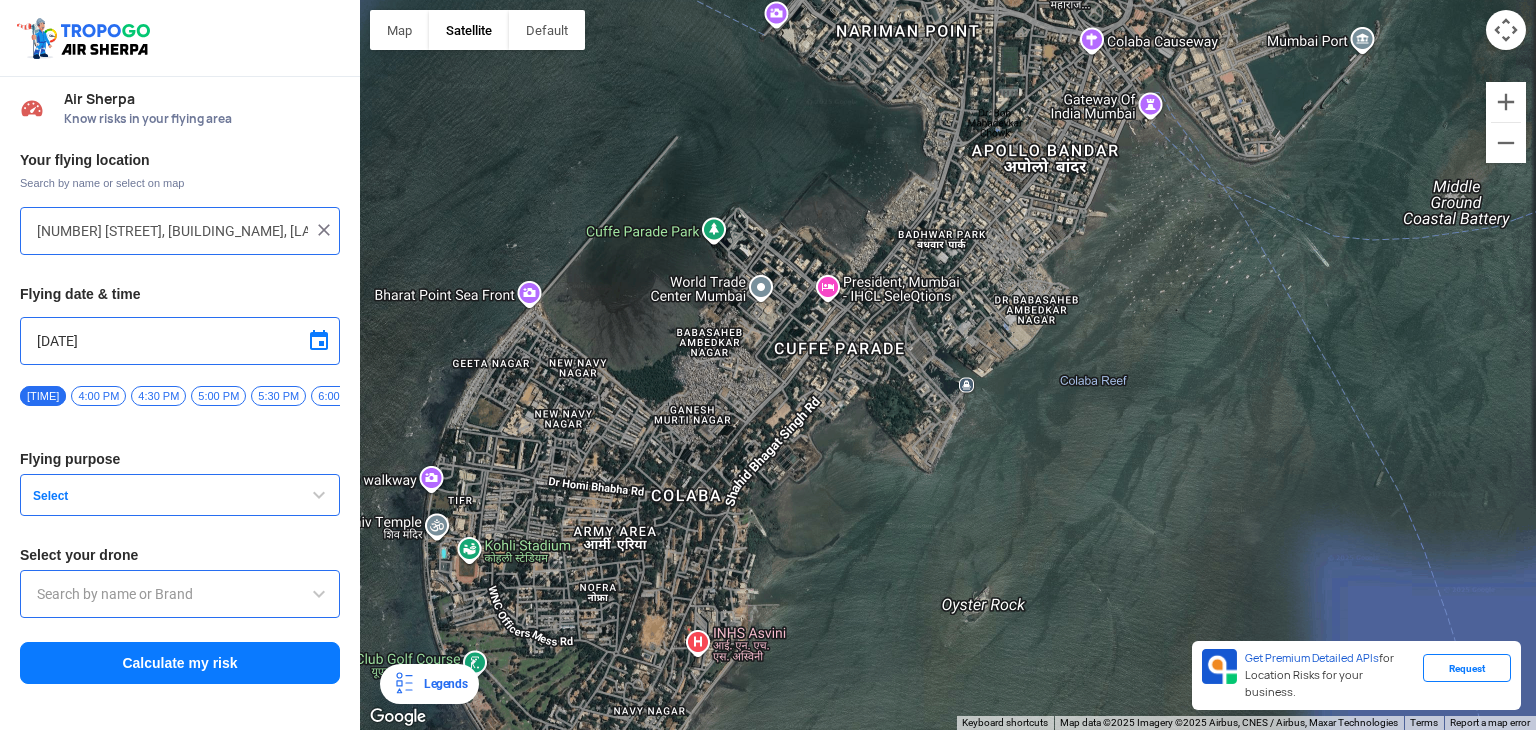drag, startPoint x: 1240, startPoint y: 399, endPoint x: 1325, endPoint y: 436, distance: 92.70383 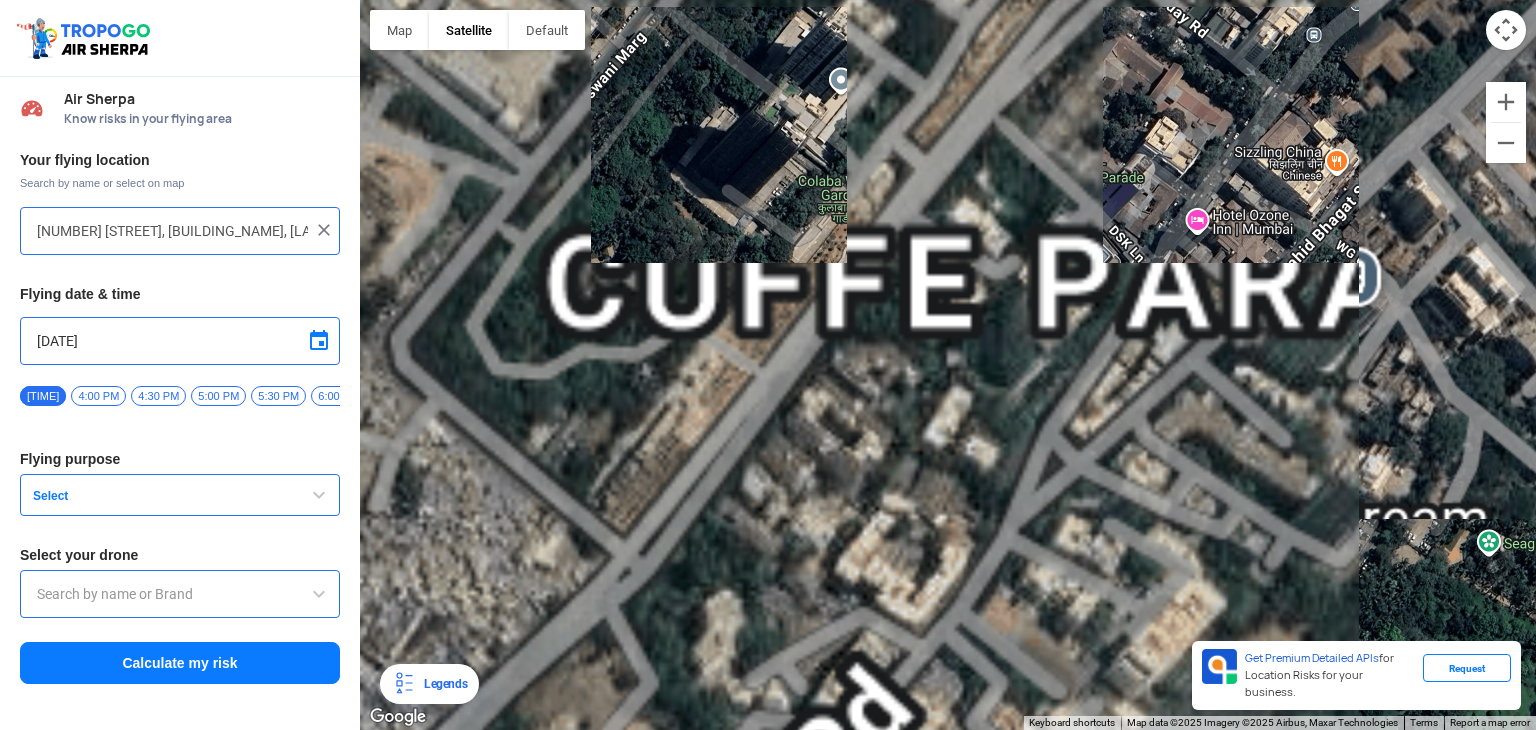 drag, startPoint x: 698, startPoint y: 356, endPoint x: 1167, endPoint y: 526, distance: 498.8597 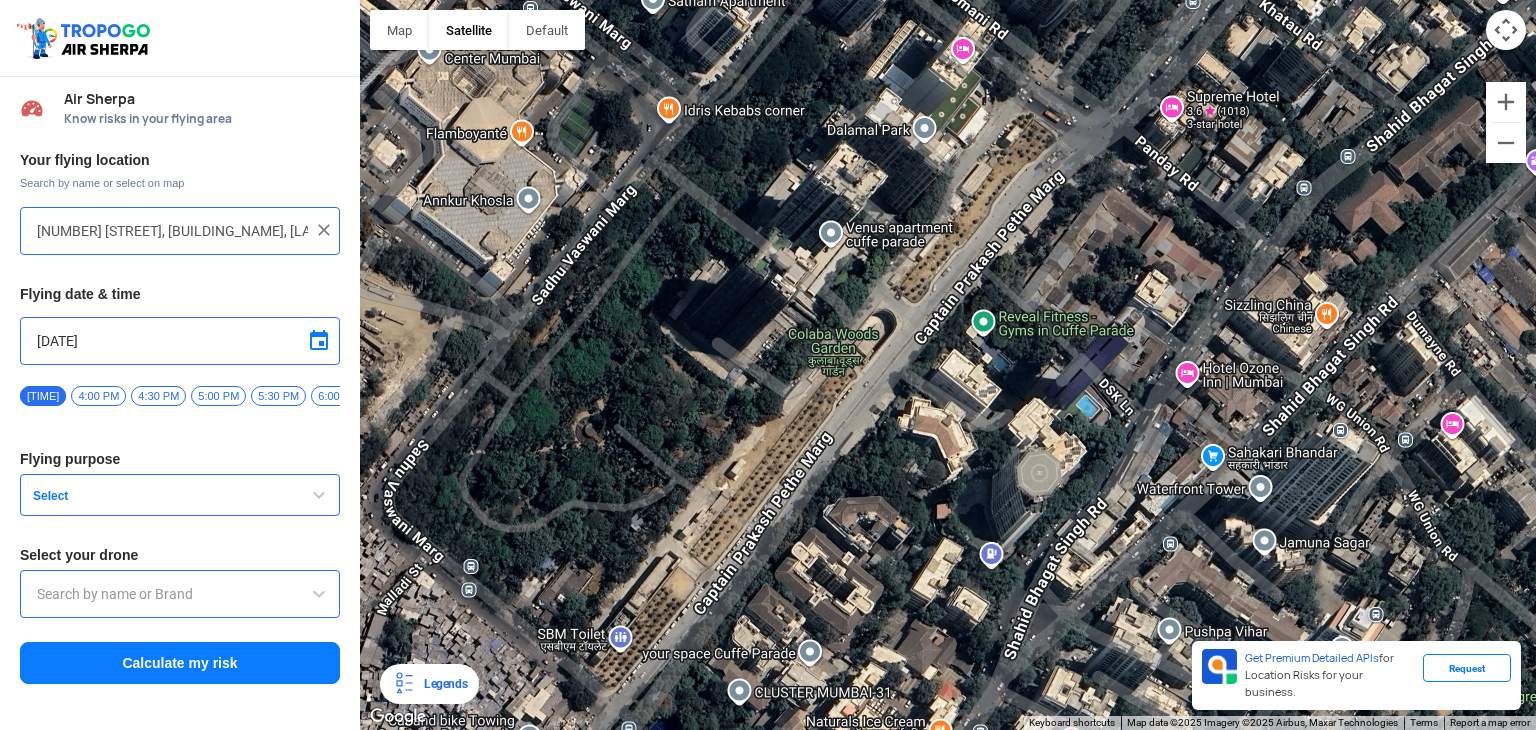 drag, startPoint x: 908, startPoint y: 294, endPoint x: 889, endPoint y: 373, distance: 81.25269 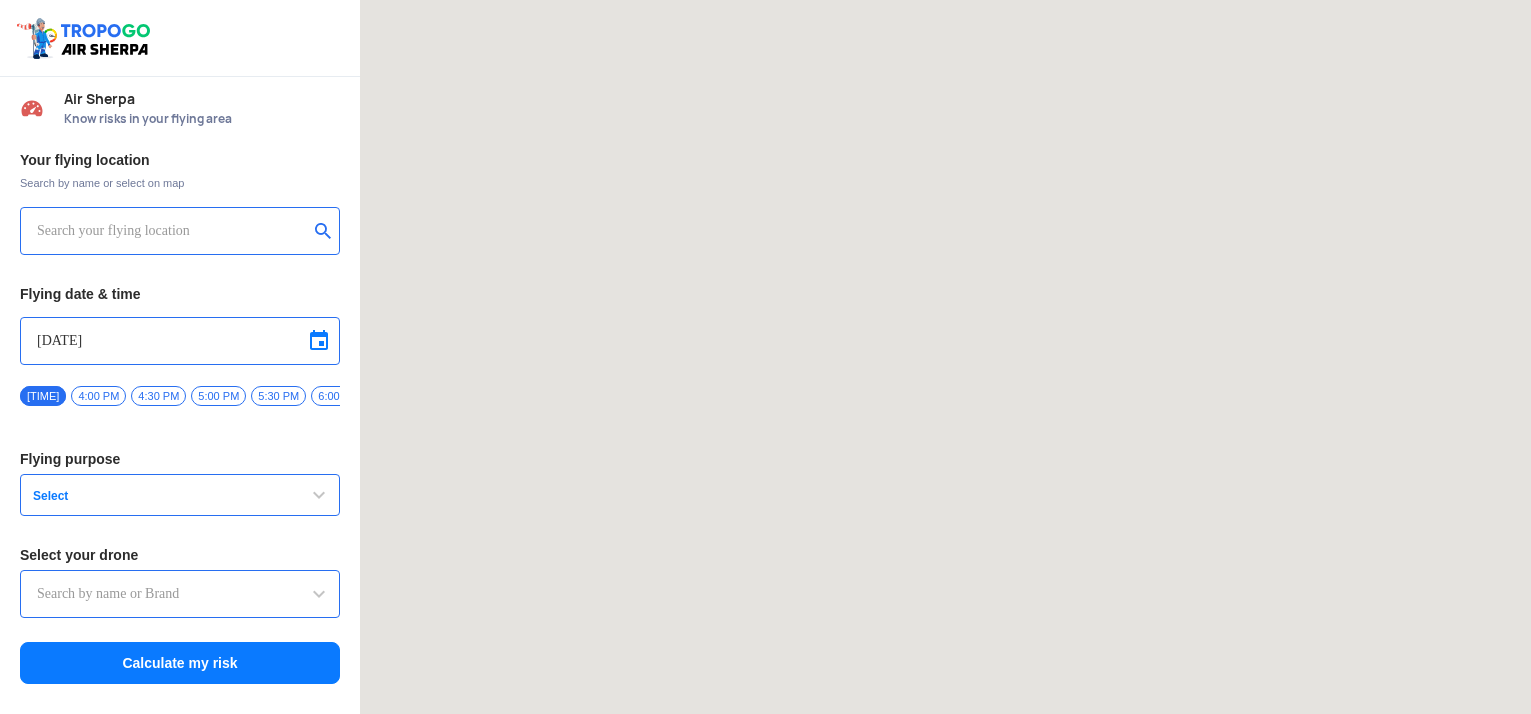 scroll, scrollTop: 0, scrollLeft: 0, axis: both 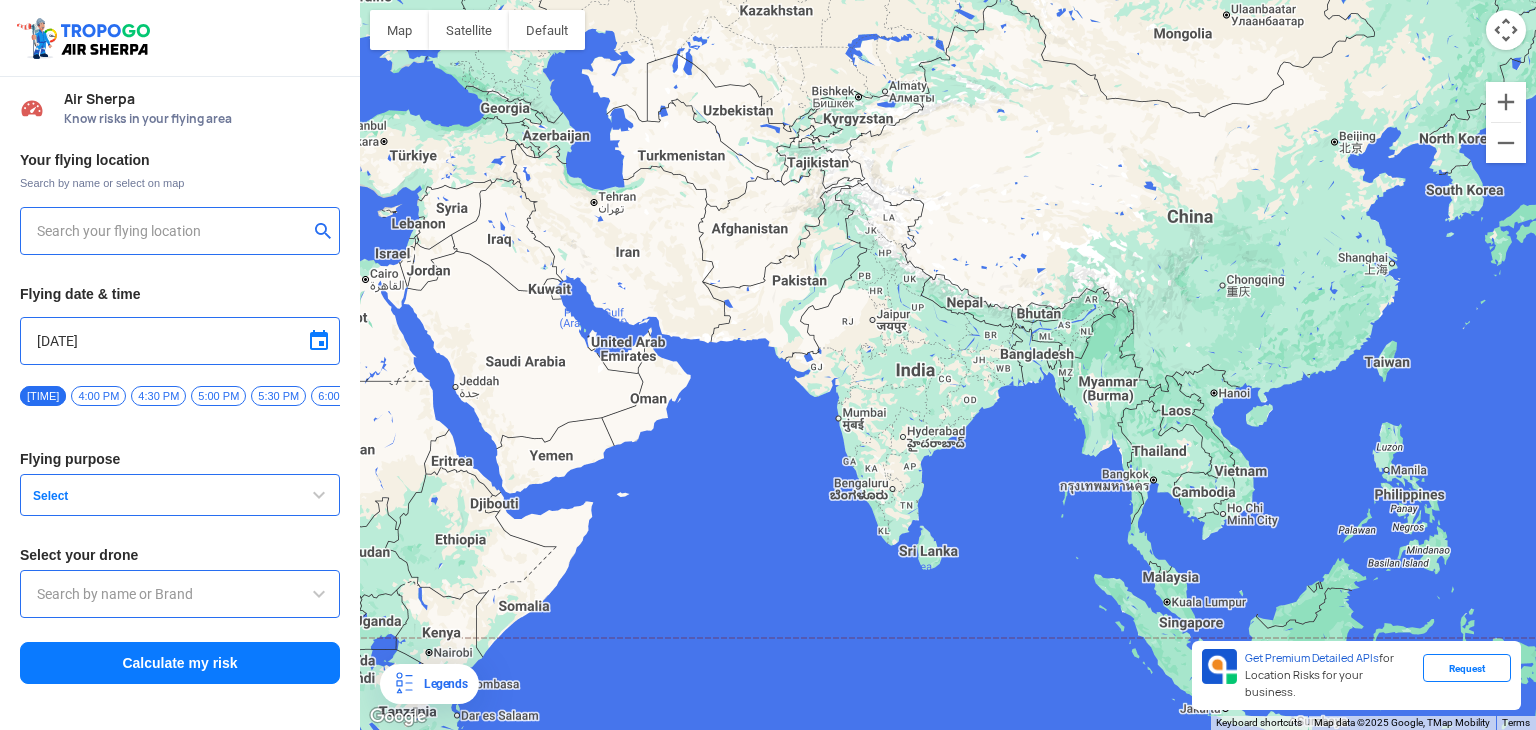 click on "Select" at bounding box center (150, 496) 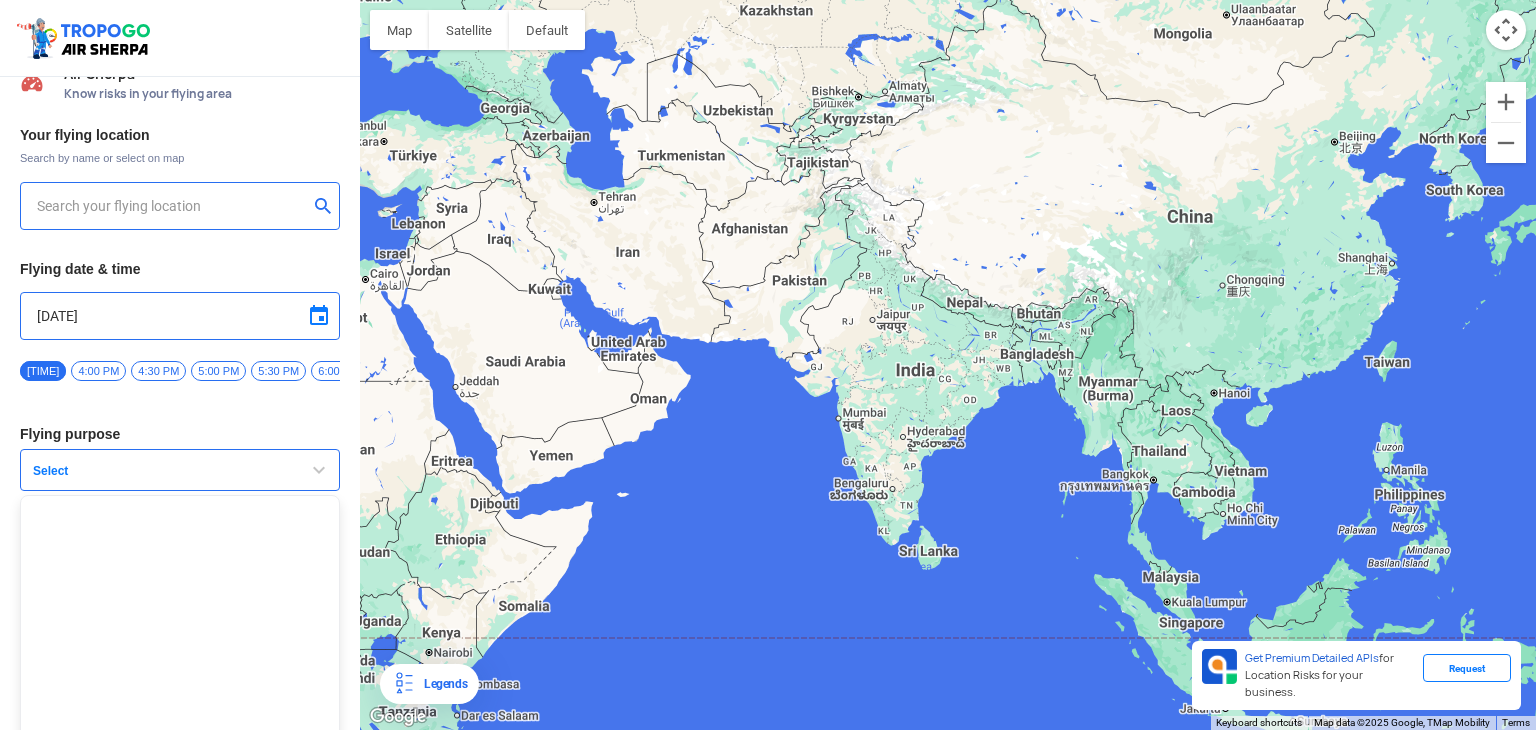 scroll, scrollTop: 48, scrollLeft: 0, axis: vertical 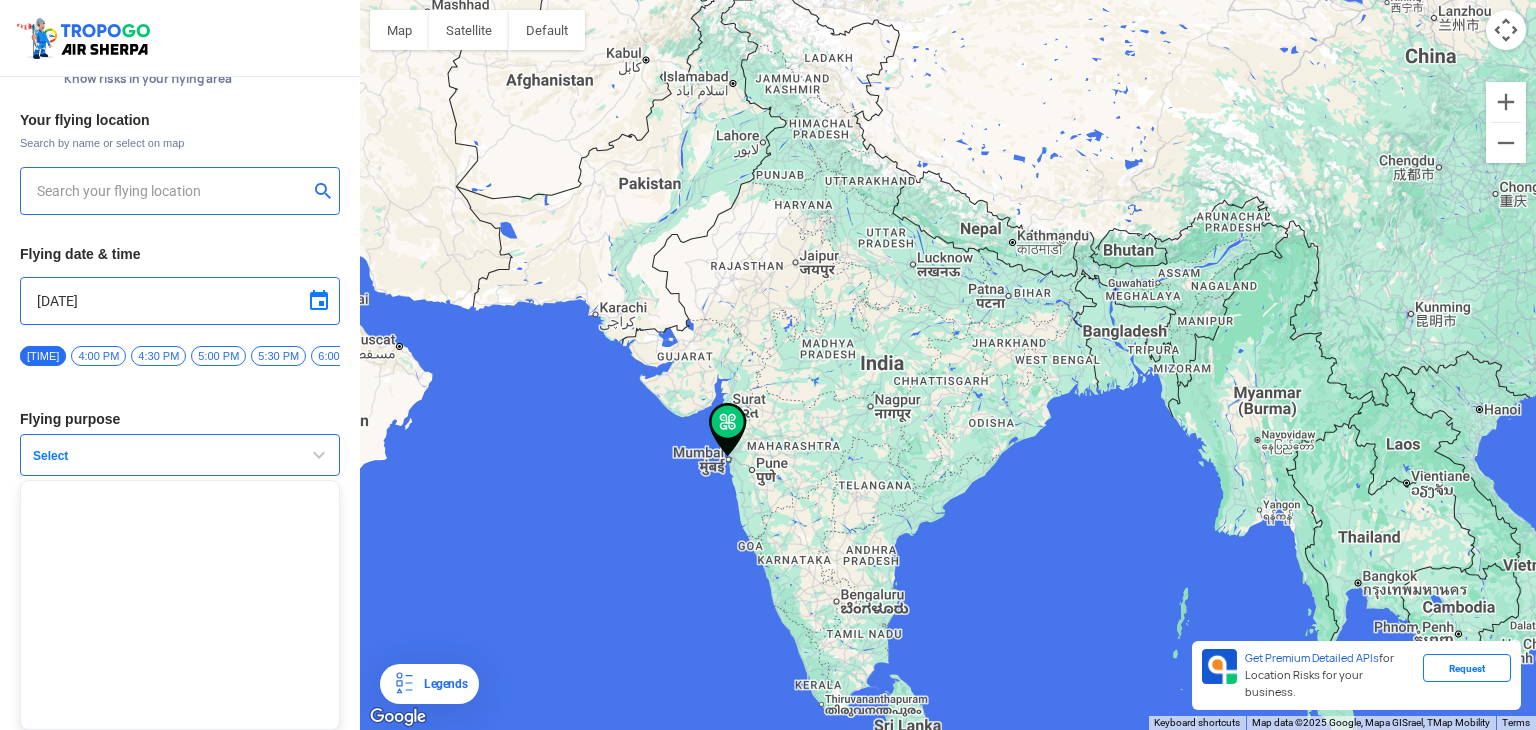 type on "[ORG] [STREET], [PROMENADE], [NEIGHBORHOOD] [CITY], [STATE] [POSTAL_CODE], [COUNTRY]" 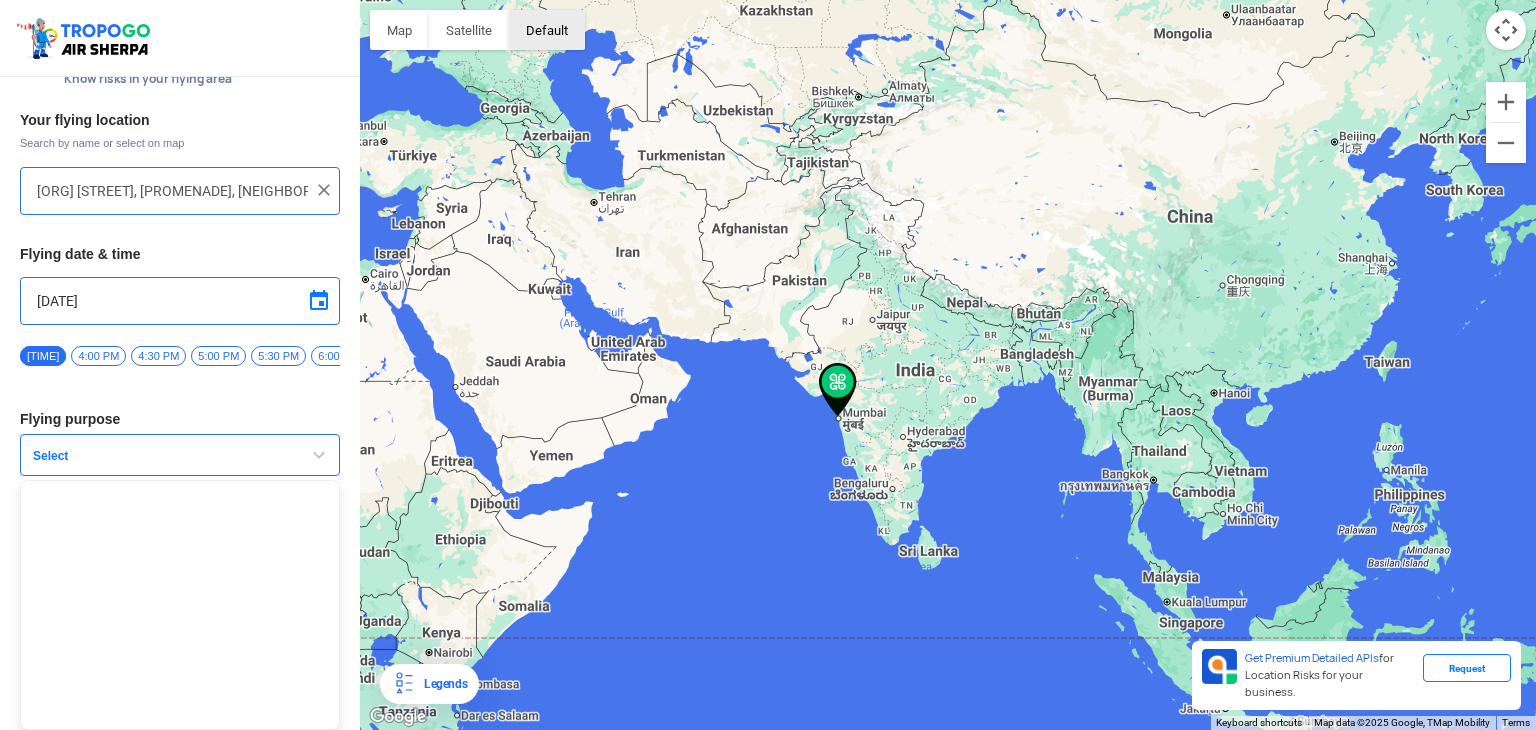 click 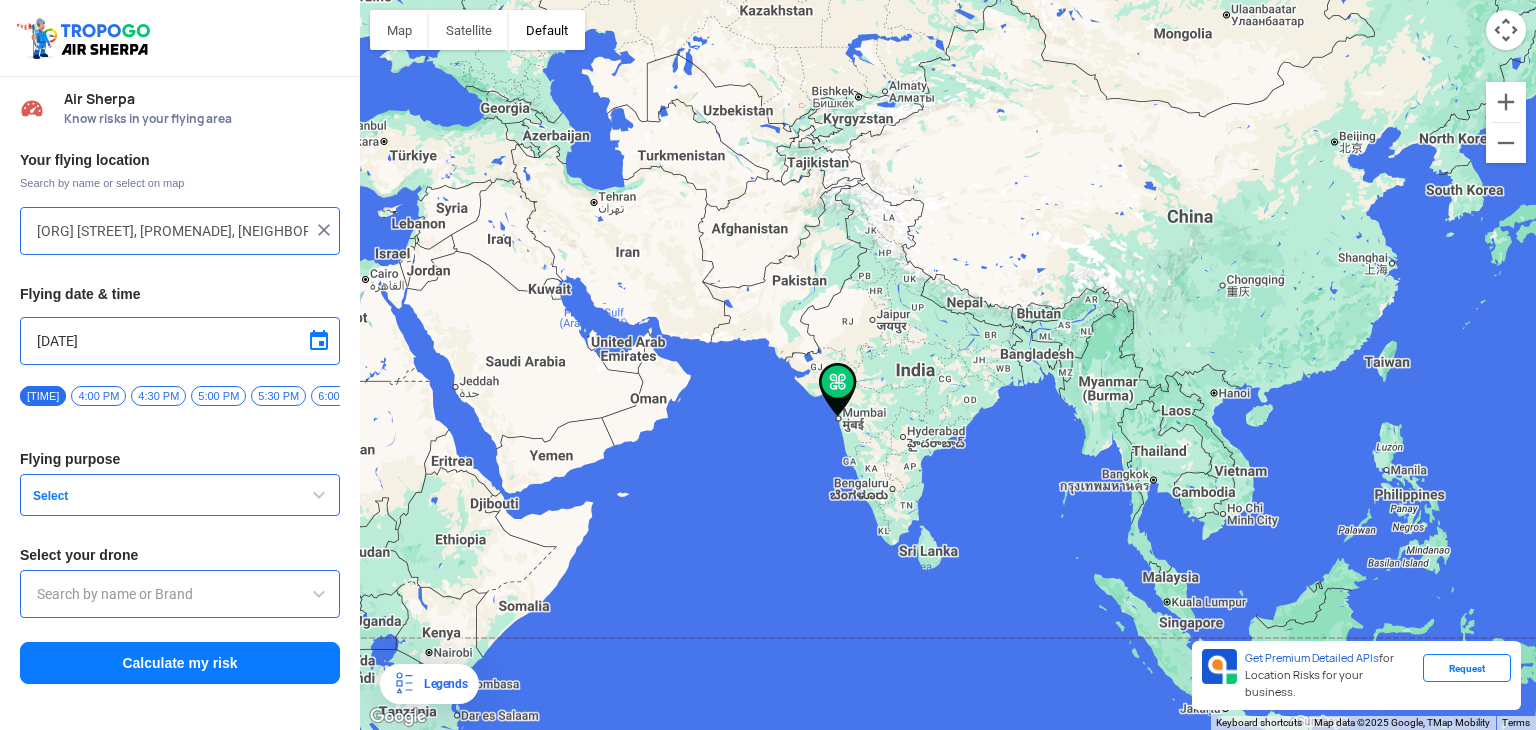scroll, scrollTop: 0, scrollLeft: 0, axis: both 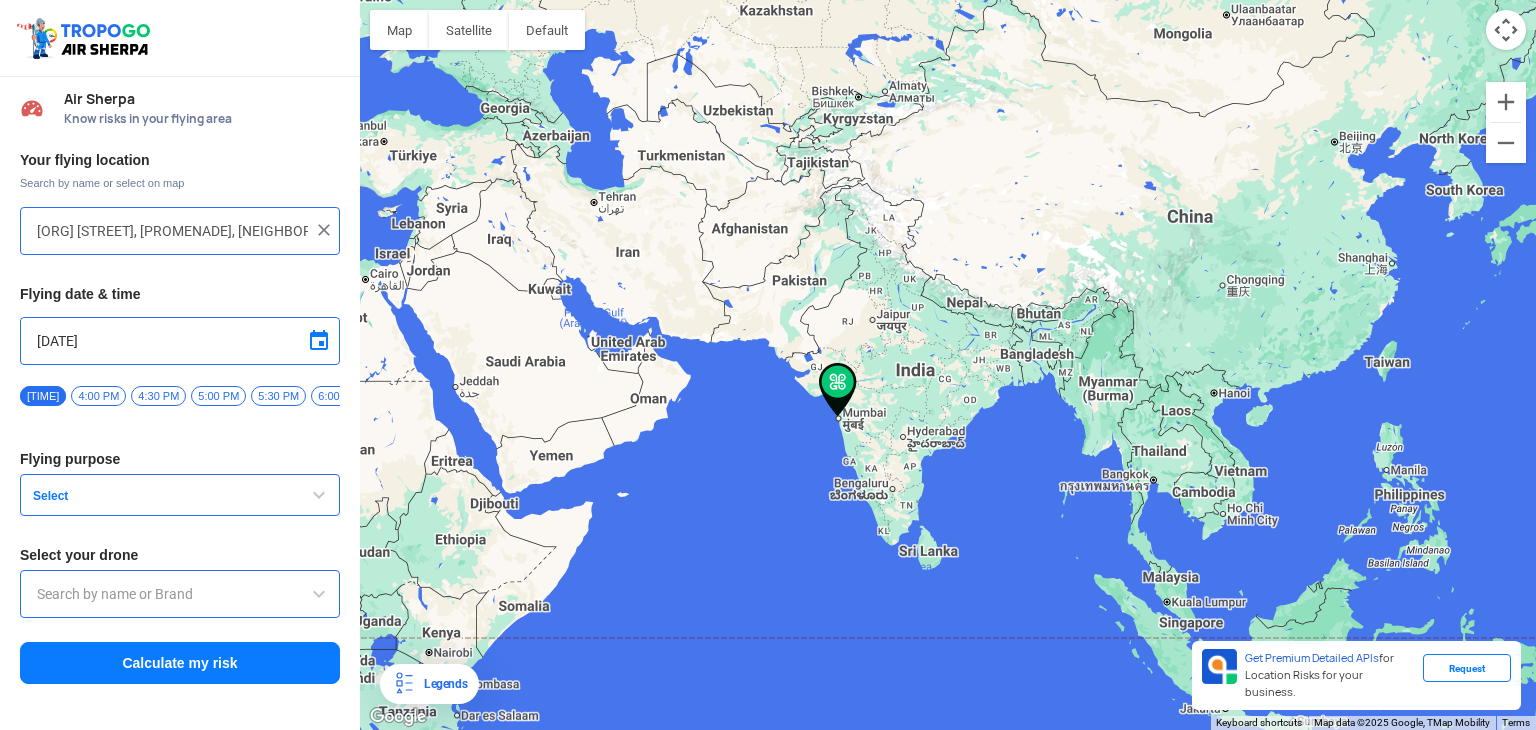 click on "Calculate my risk" at bounding box center (180, 663) 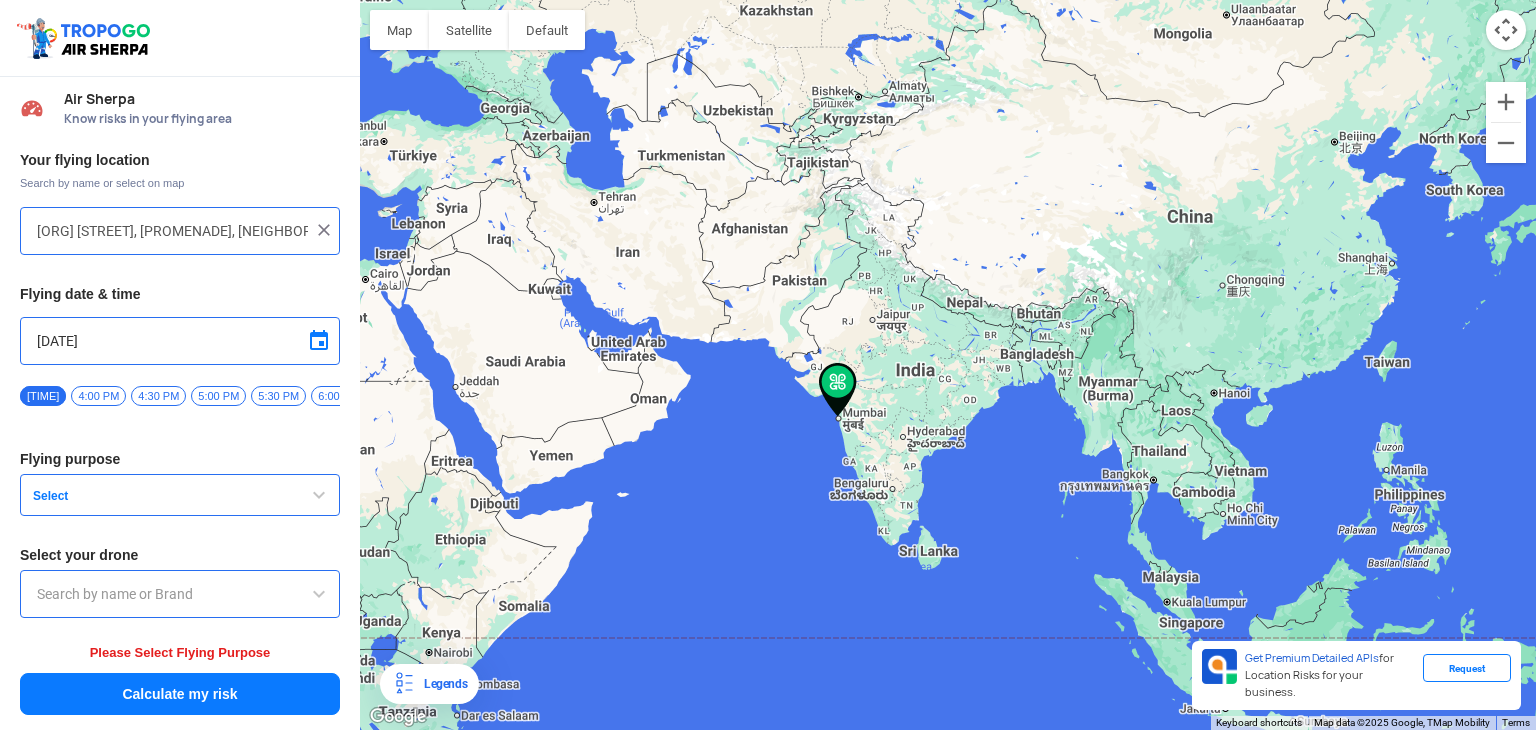 click on "Select" at bounding box center (180, 495) 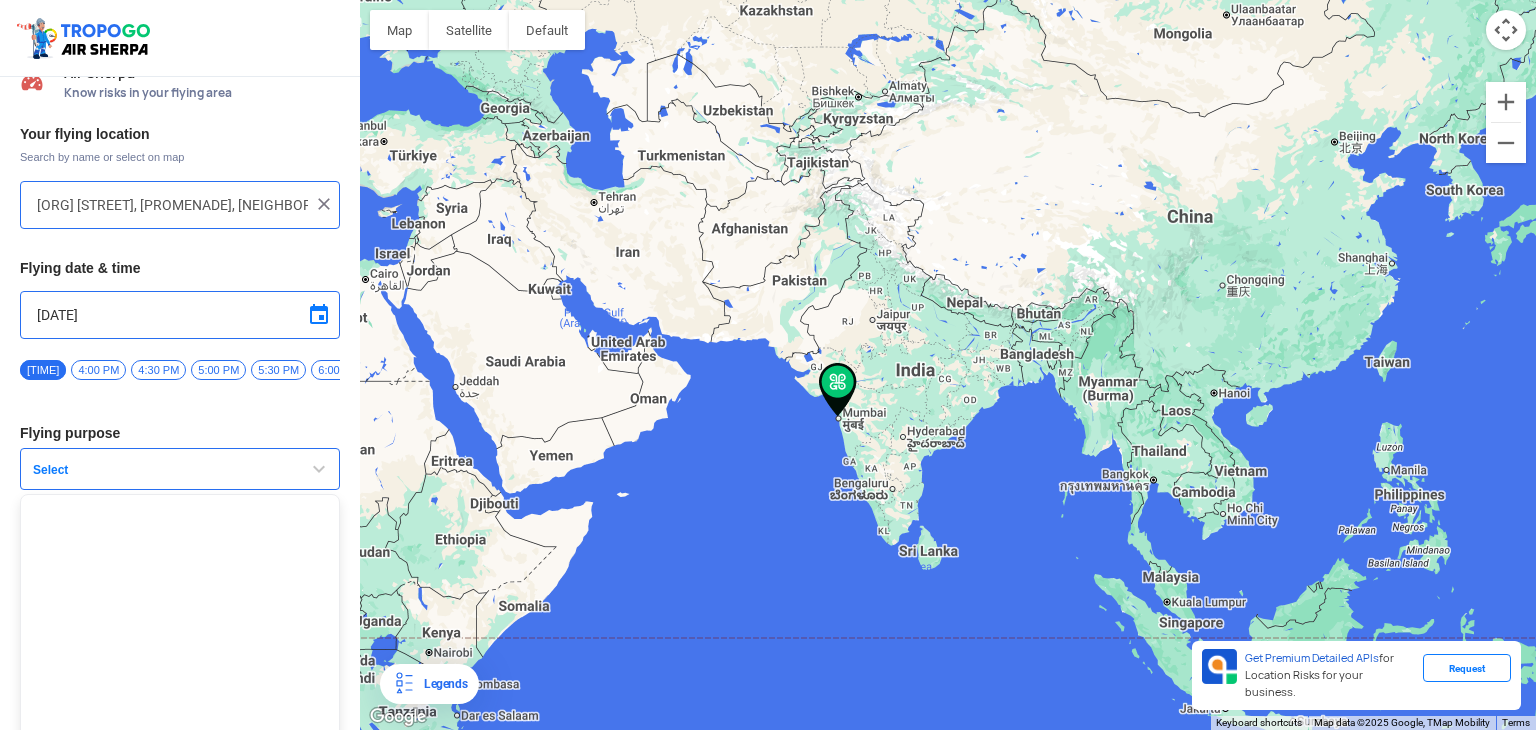 scroll, scrollTop: 48, scrollLeft: 0, axis: vertical 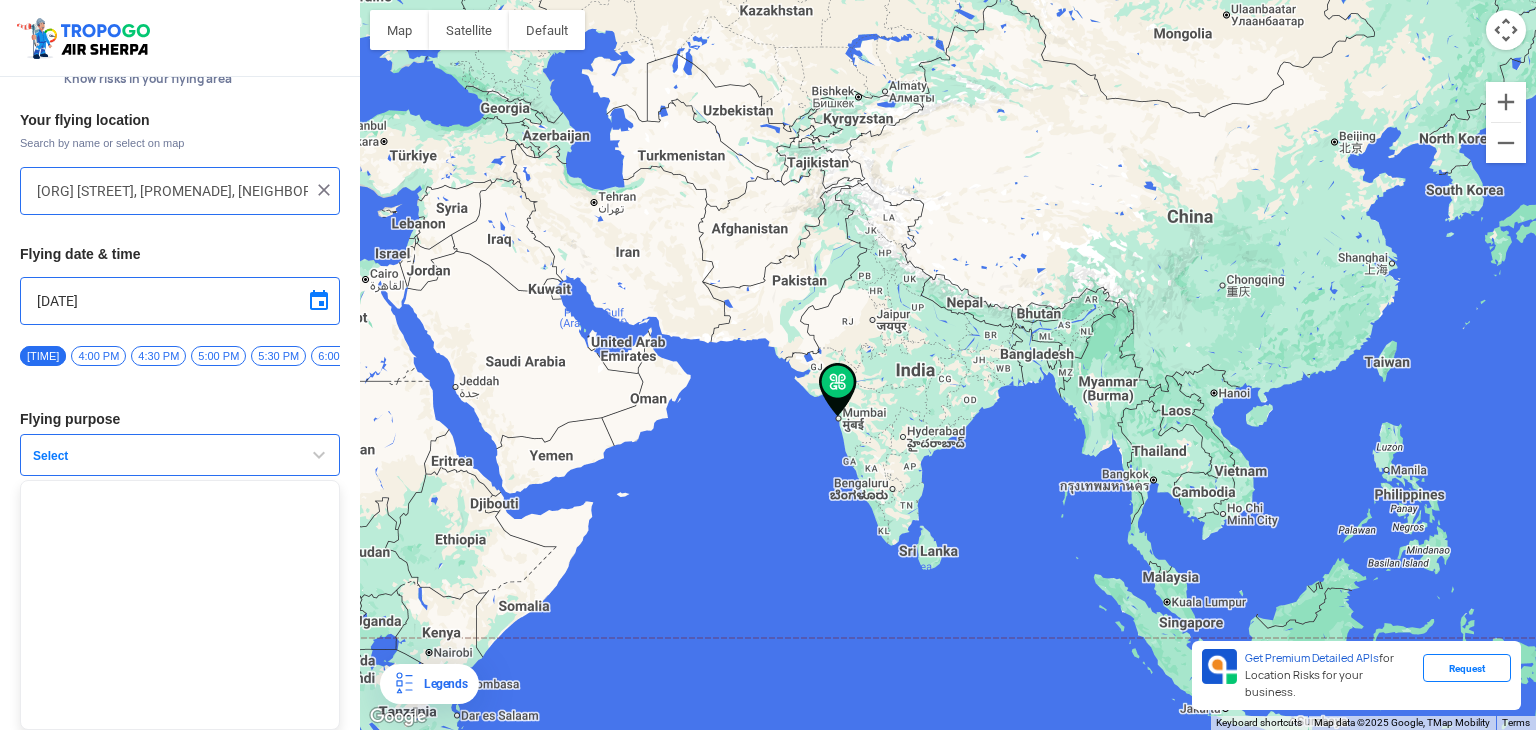 click at bounding box center (180, 605) 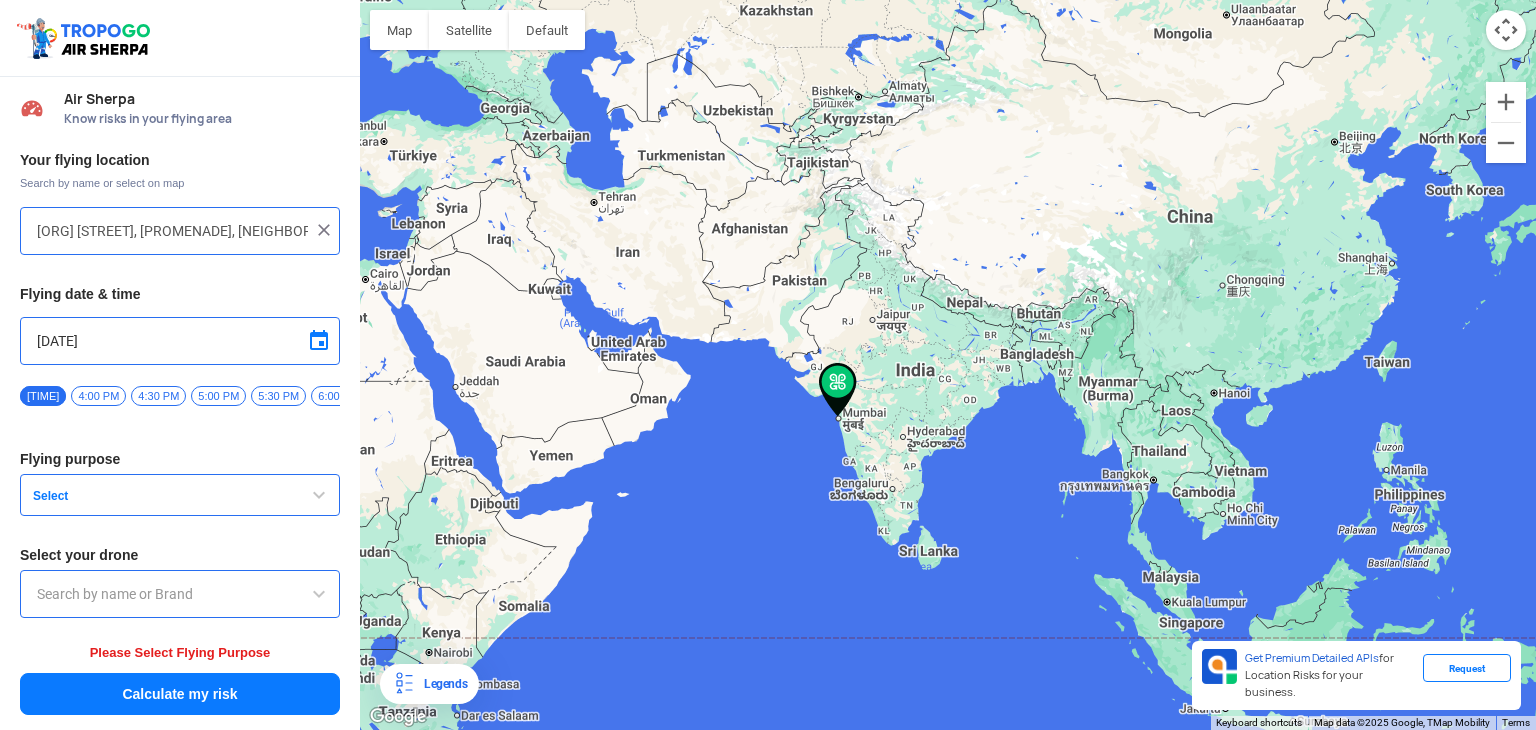 drag, startPoint x: 260, startPoint y: 613, endPoint x: 432, endPoint y: 685, distance: 186.46179 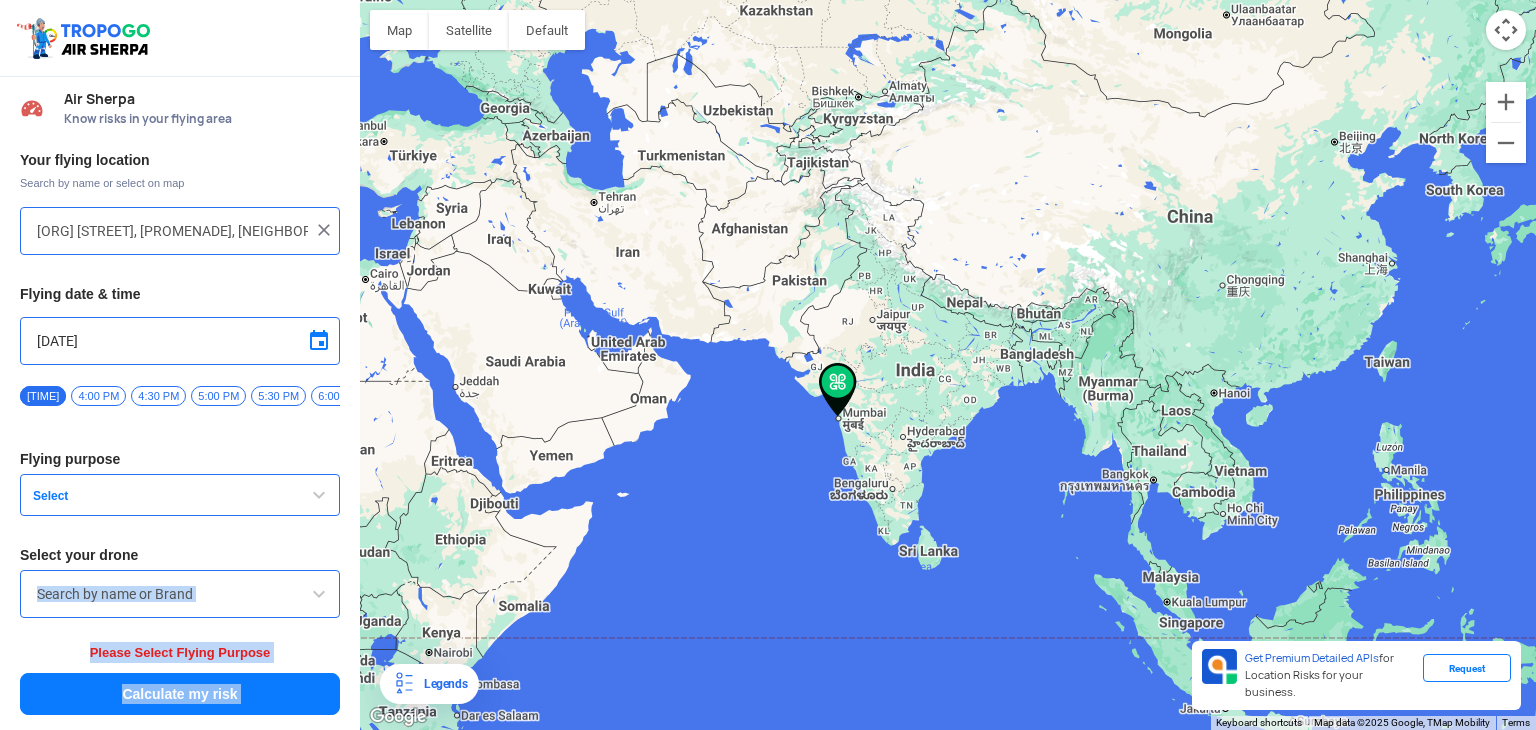 drag, startPoint x: 215, startPoint y: 508, endPoint x: 180, endPoint y: 508, distance: 35 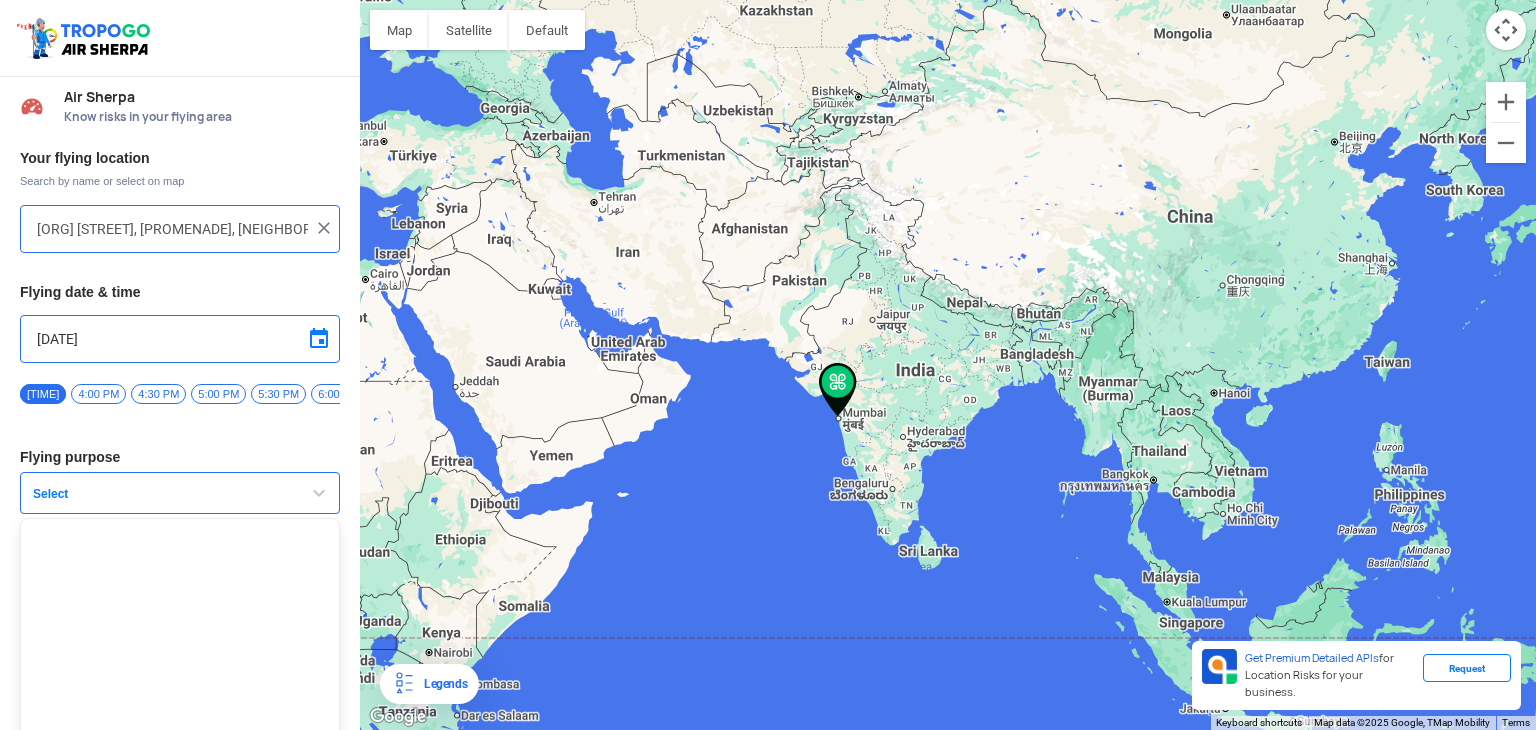 click on "Select" at bounding box center [150, 494] 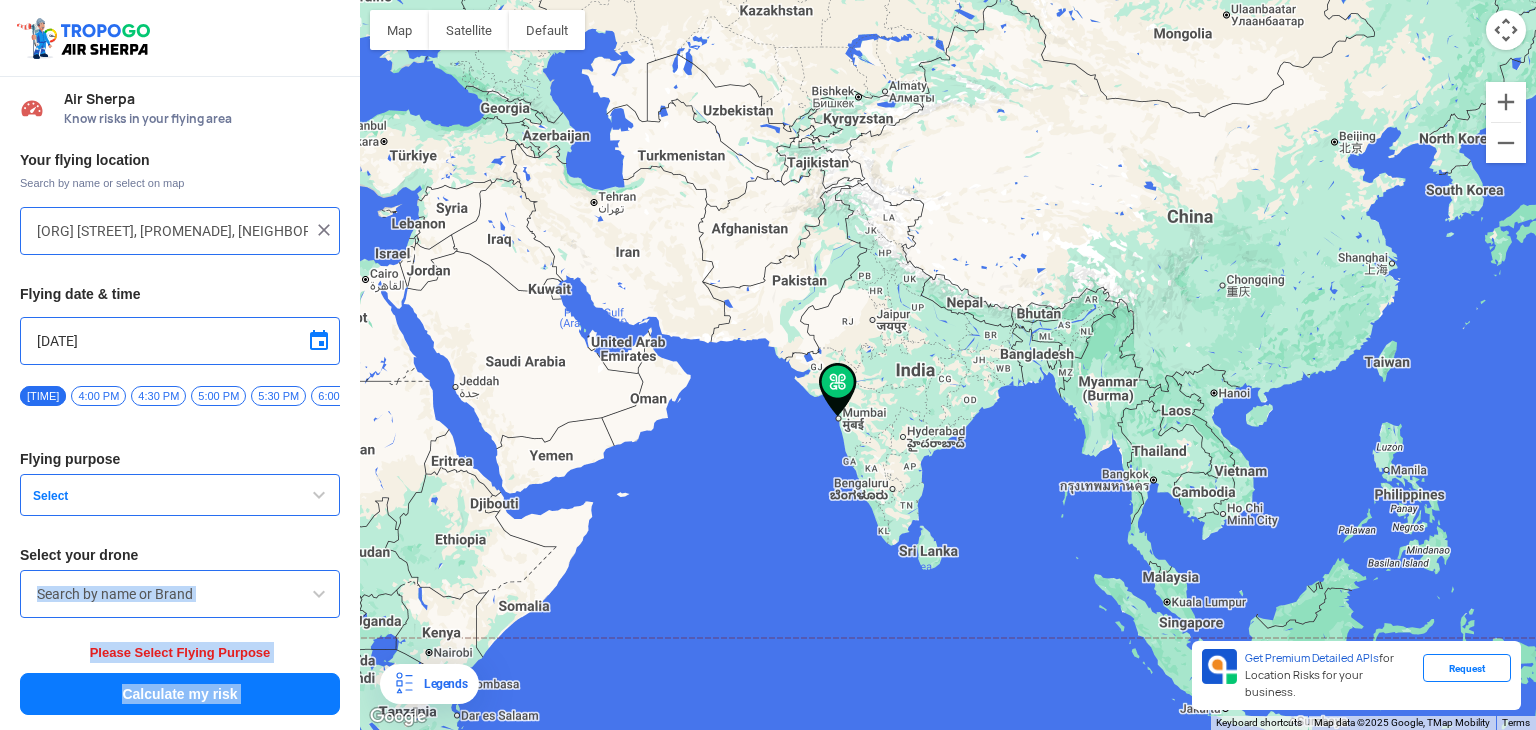 click on "Select" at bounding box center (150, 496) 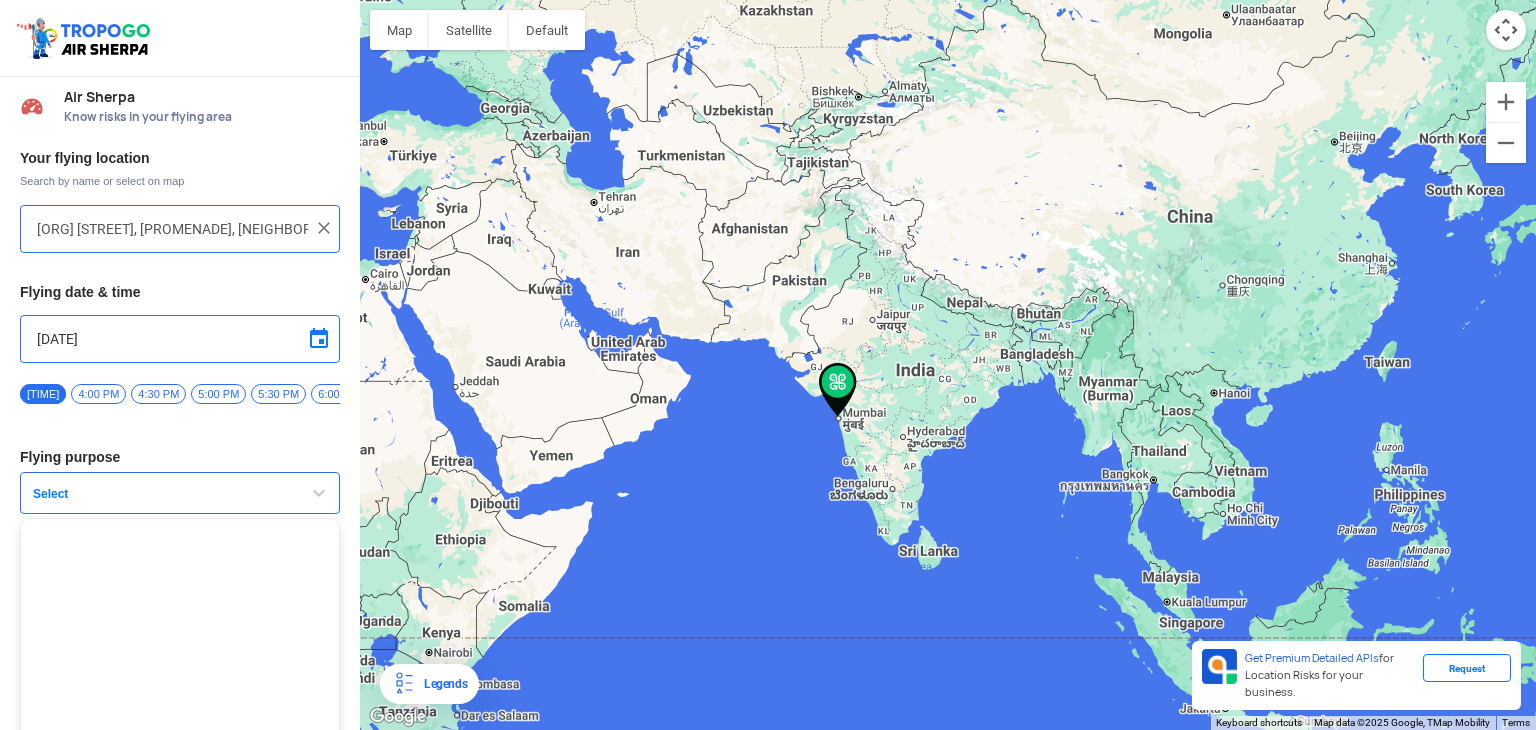 click on "Select" at bounding box center [150, 494] 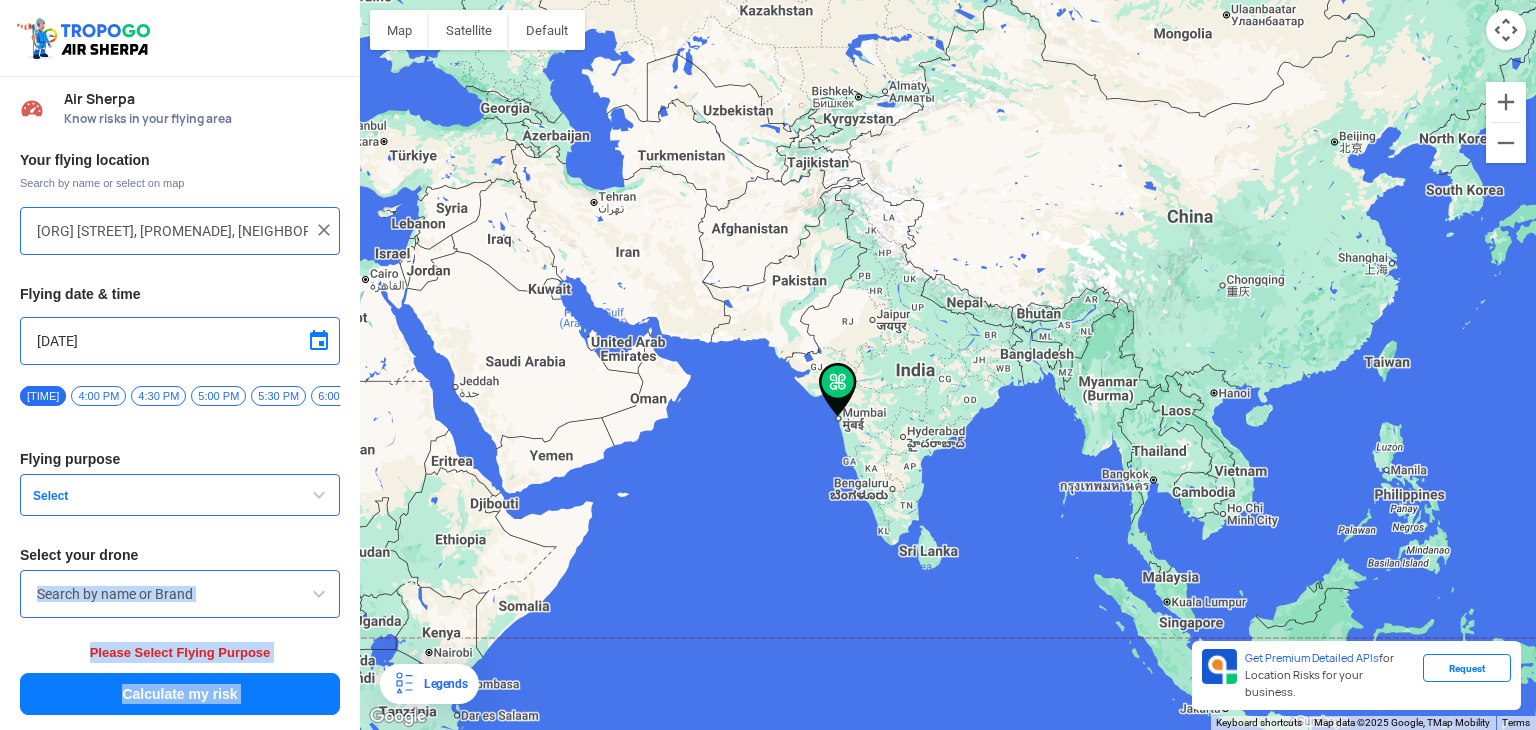 click on "Select" at bounding box center (150, 496) 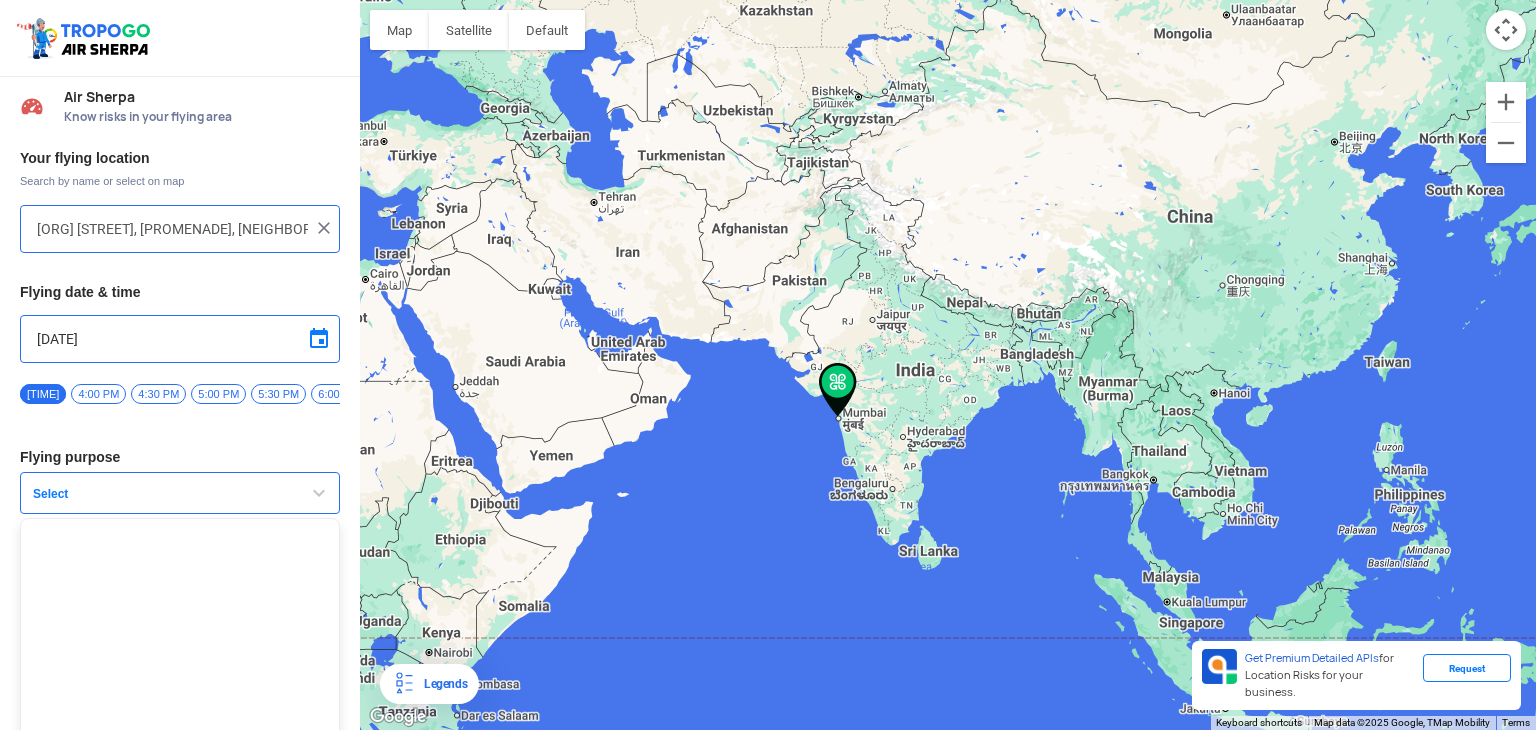 click on "Select" at bounding box center [150, 494] 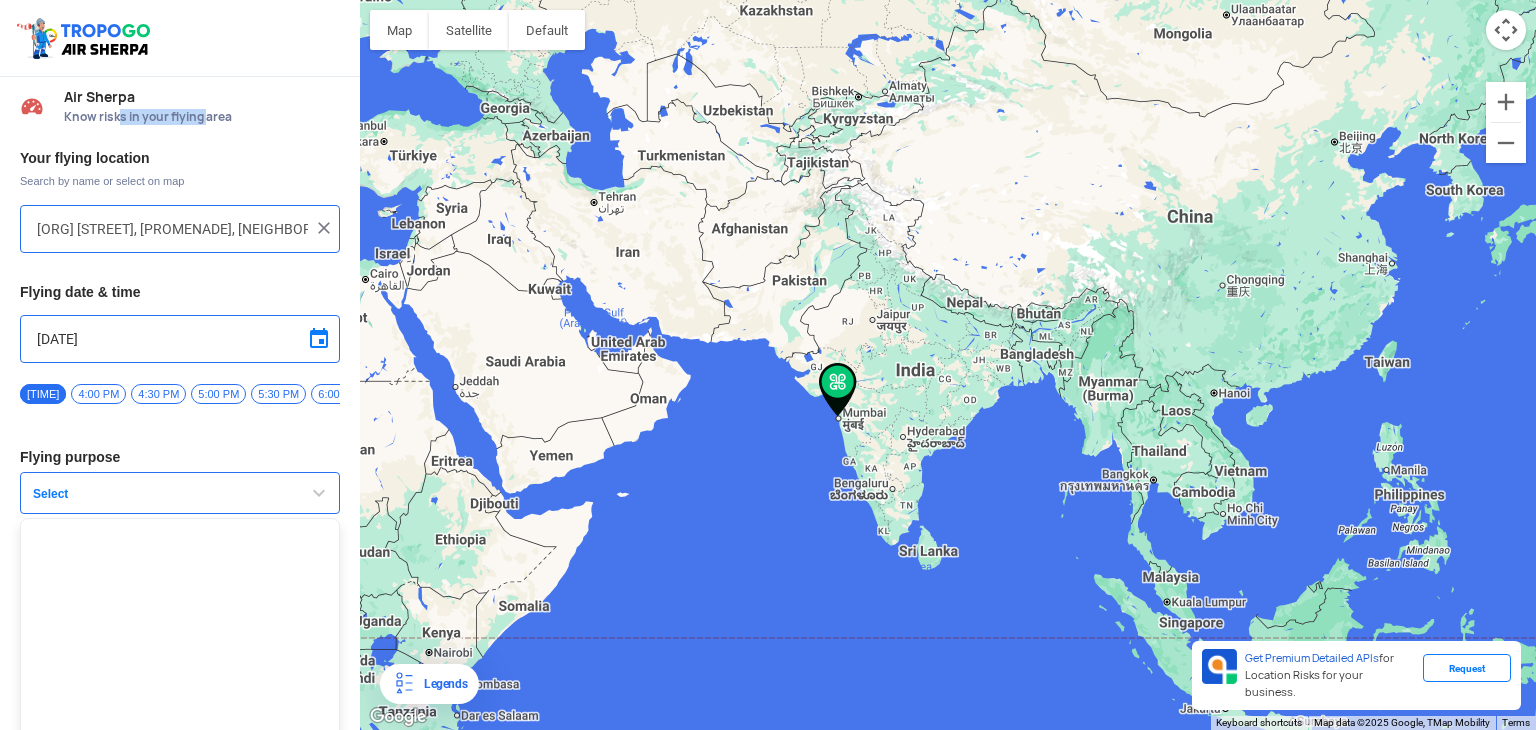 drag, startPoint x: 120, startPoint y: 121, endPoint x: 207, endPoint y: 125, distance: 87.0919 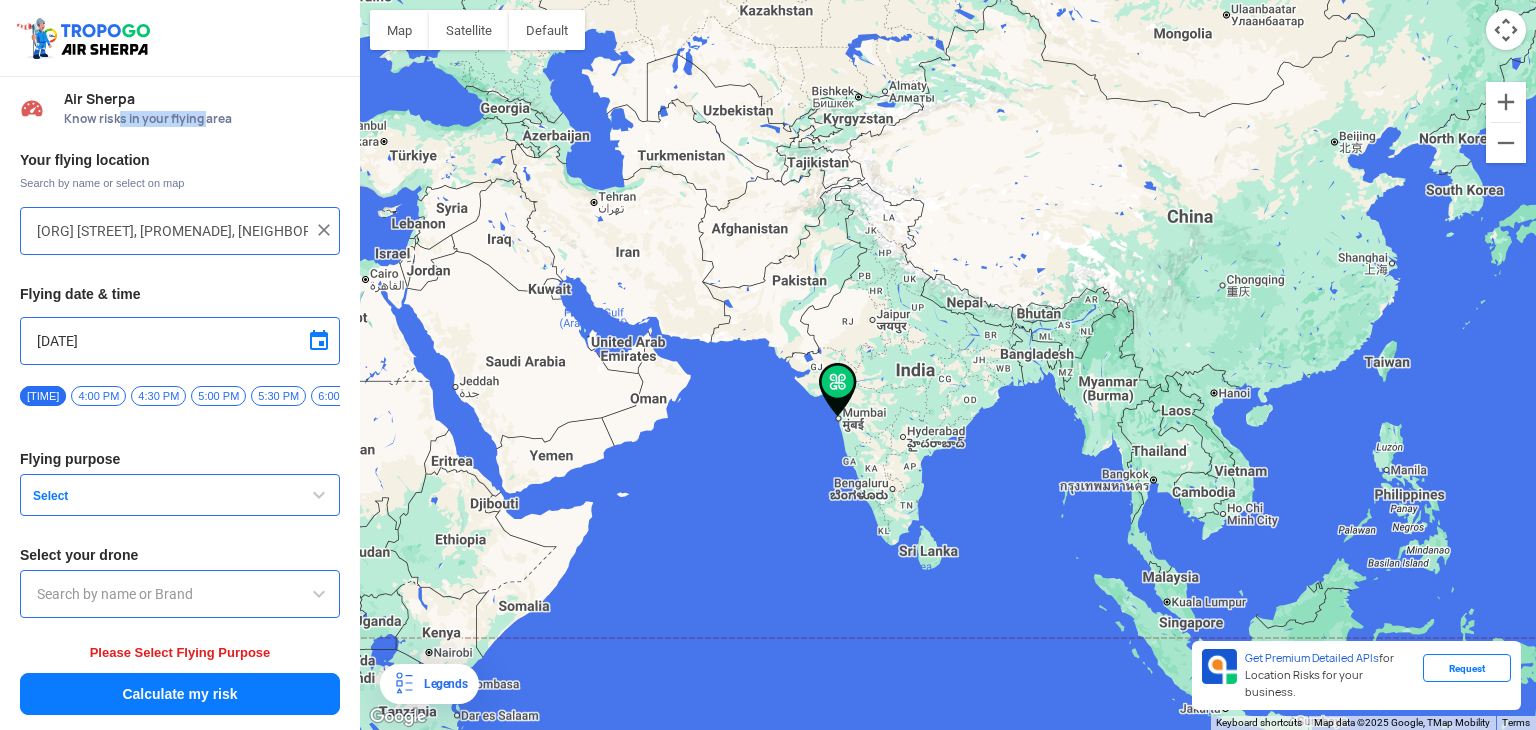click 